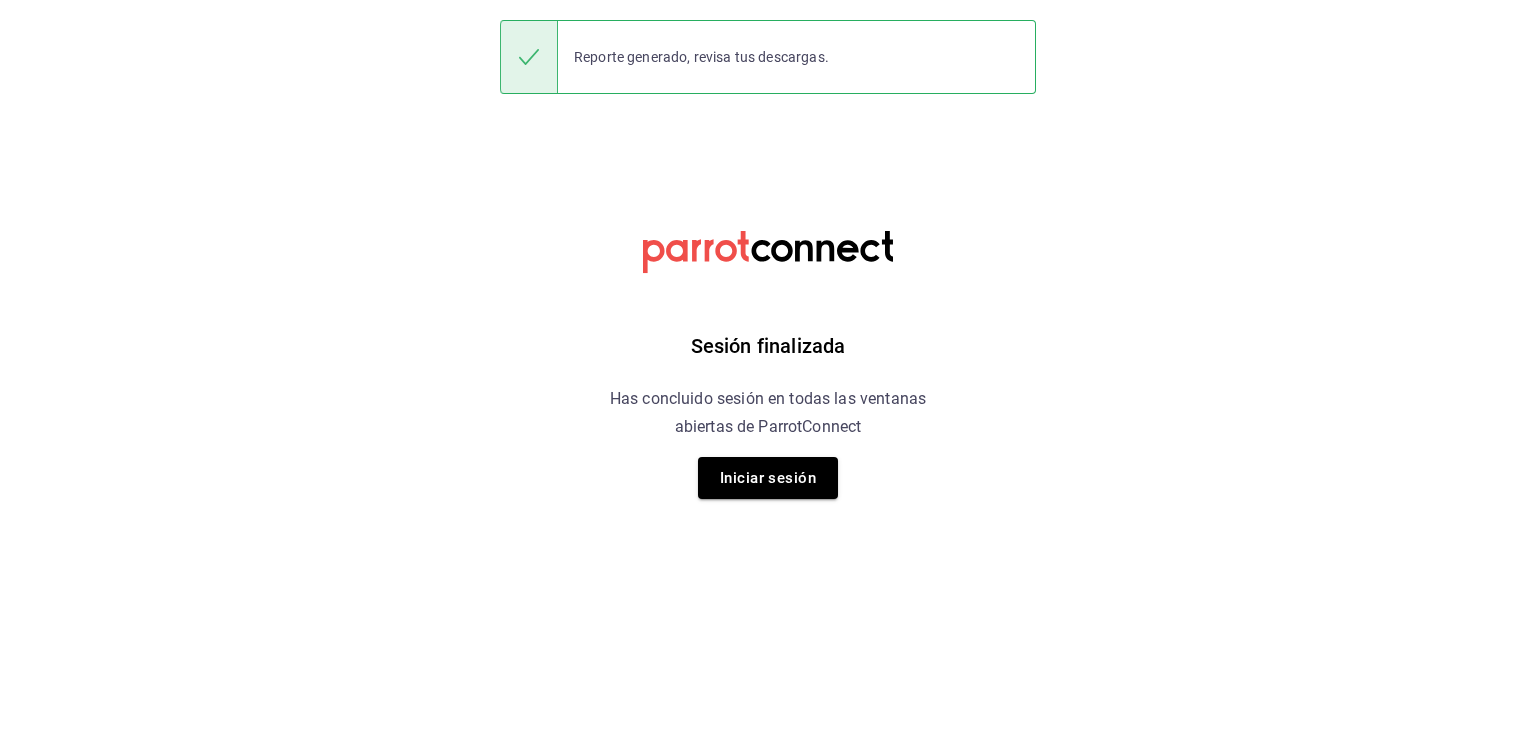 scroll, scrollTop: 0, scrollLeft: 0, axis: both 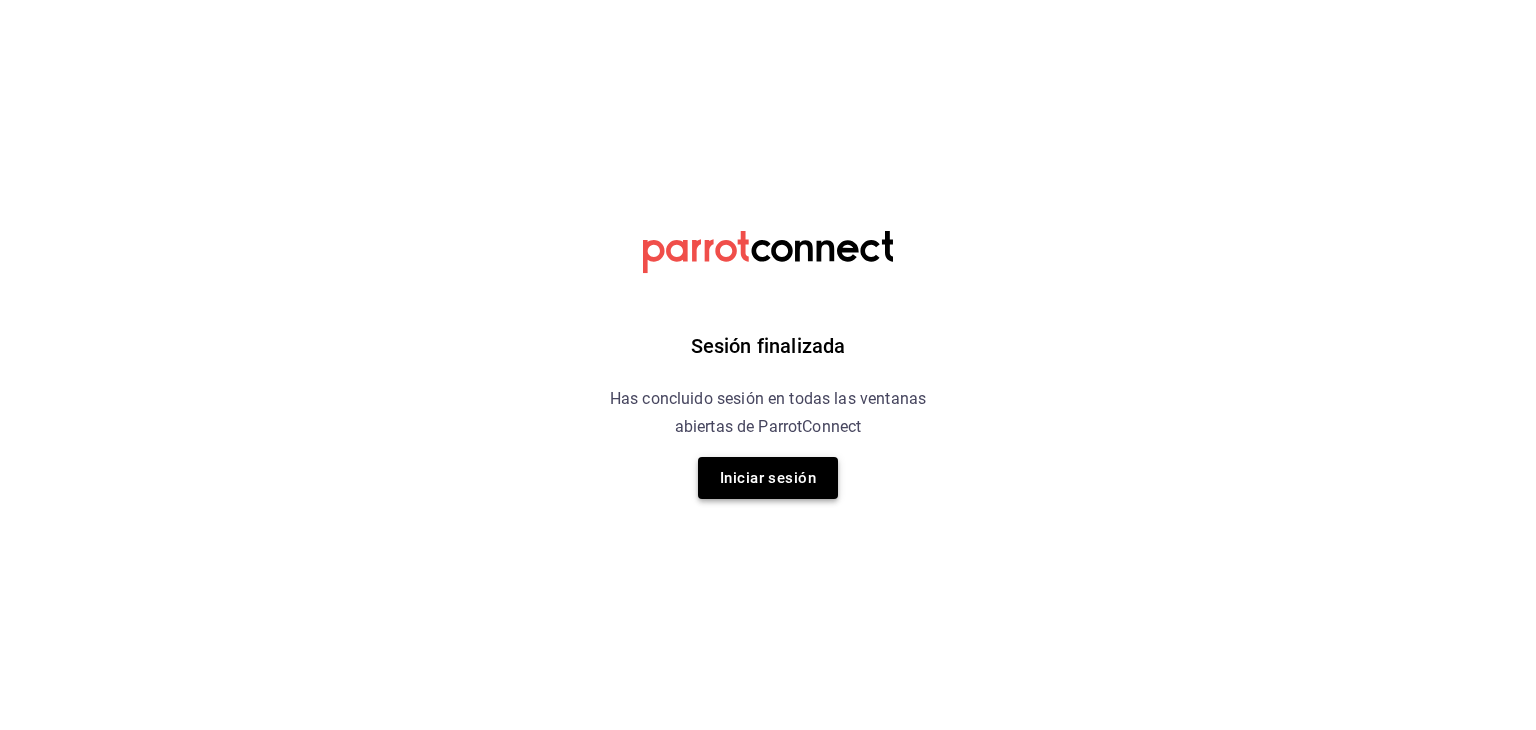 click on "Iniciar sesión" at bounding box center [768, 478] 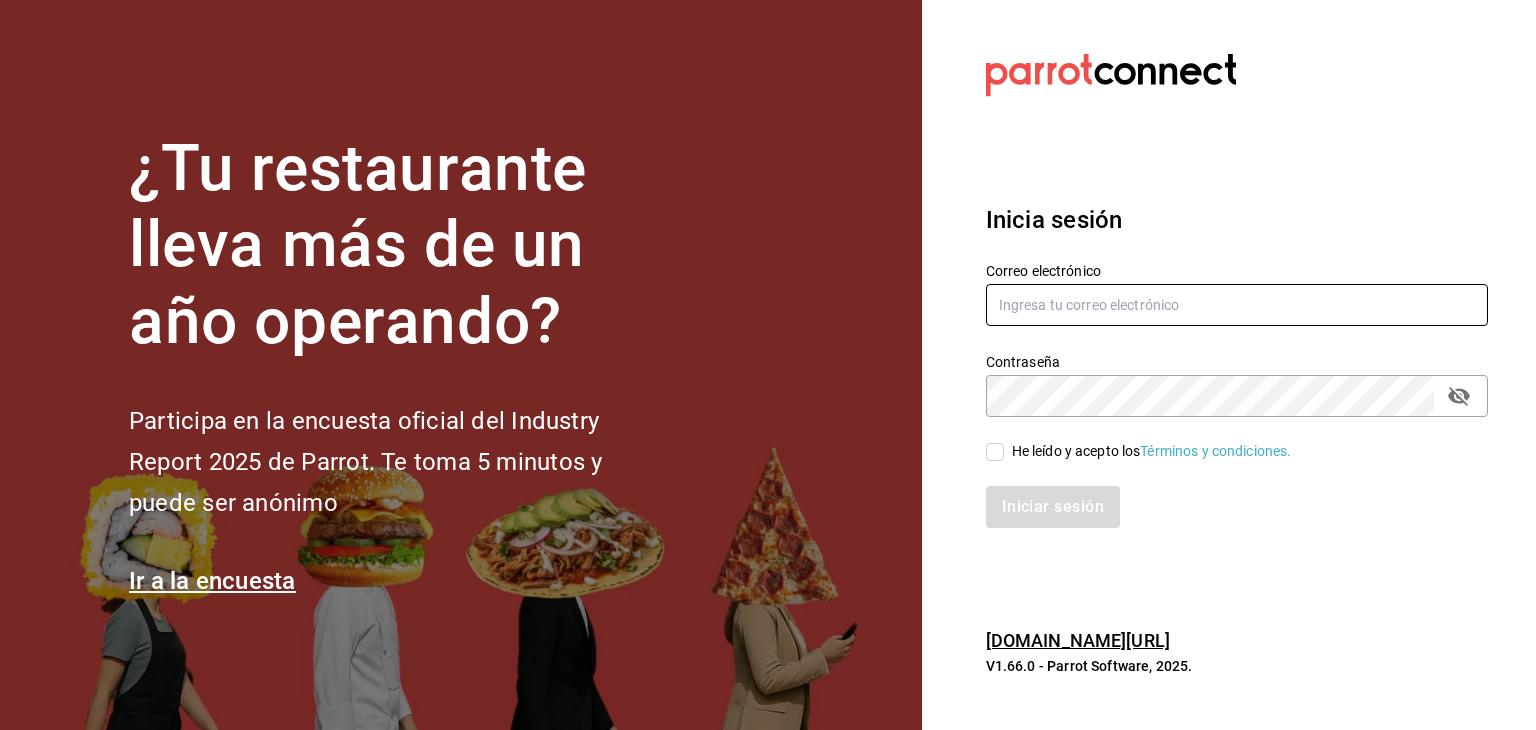 type on "mochomos.metepec@grupocosteno.com" 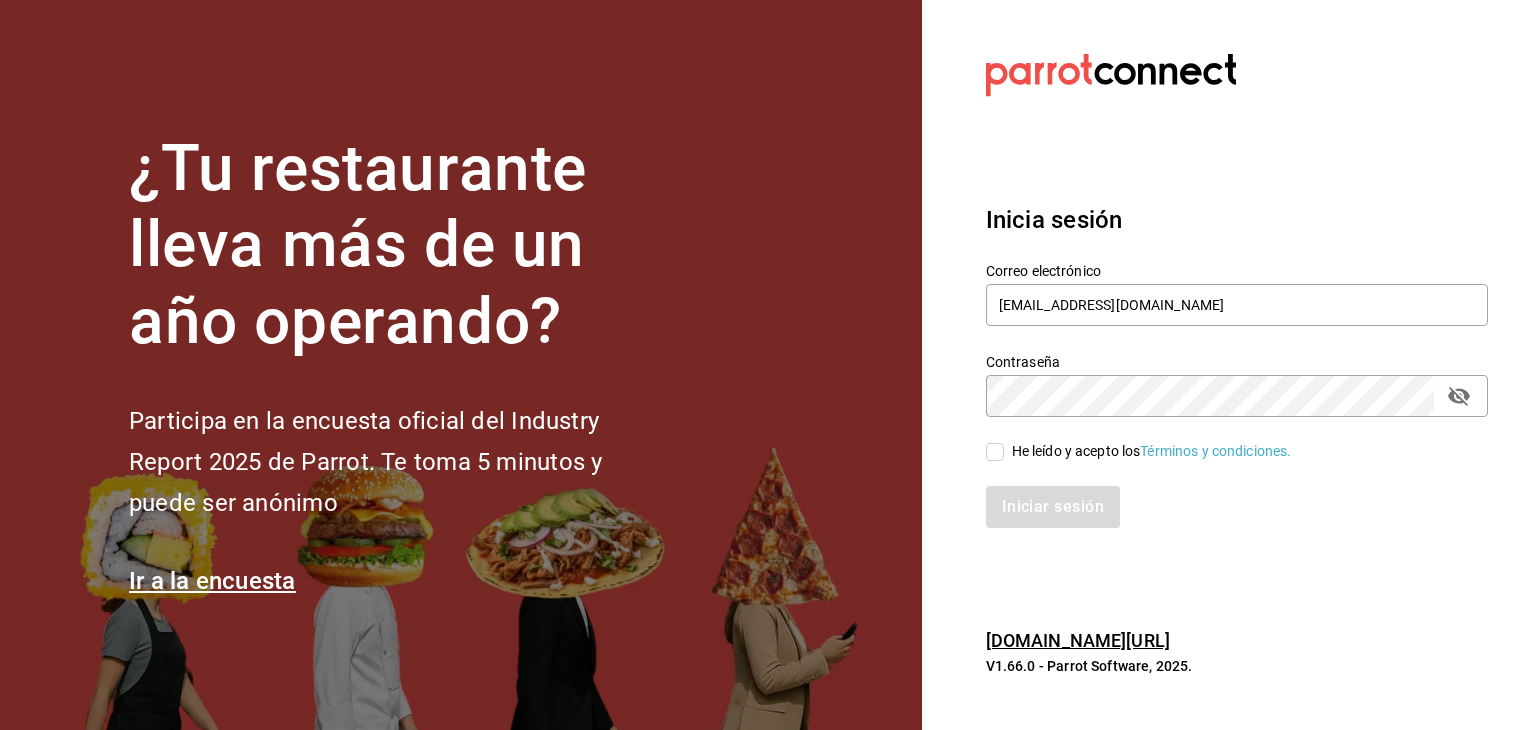 click on "He leído y acepto los  Términos y condiciones." at bounding box center (1148, 451) 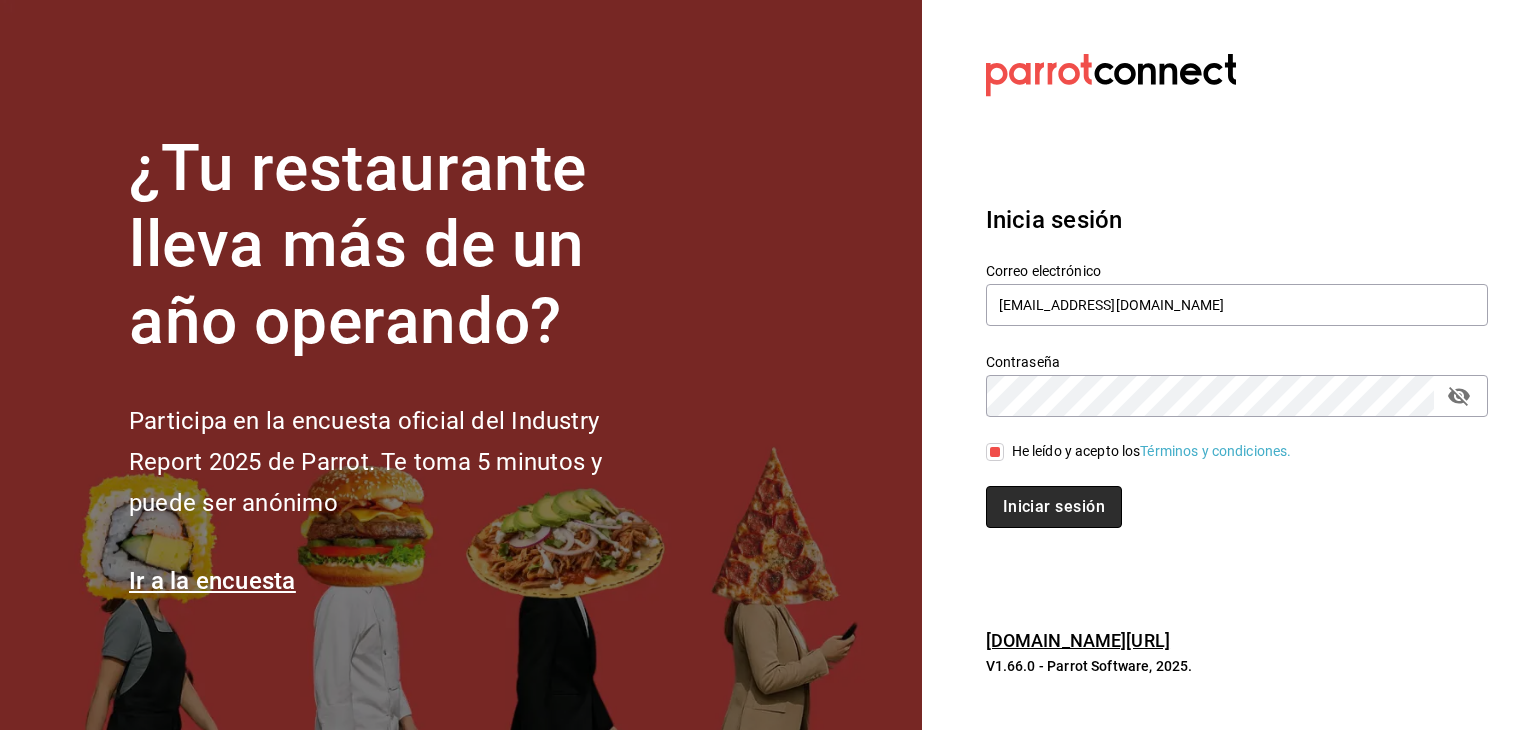 click on "Iniciar sesión" at bounding box center (1054, 507) 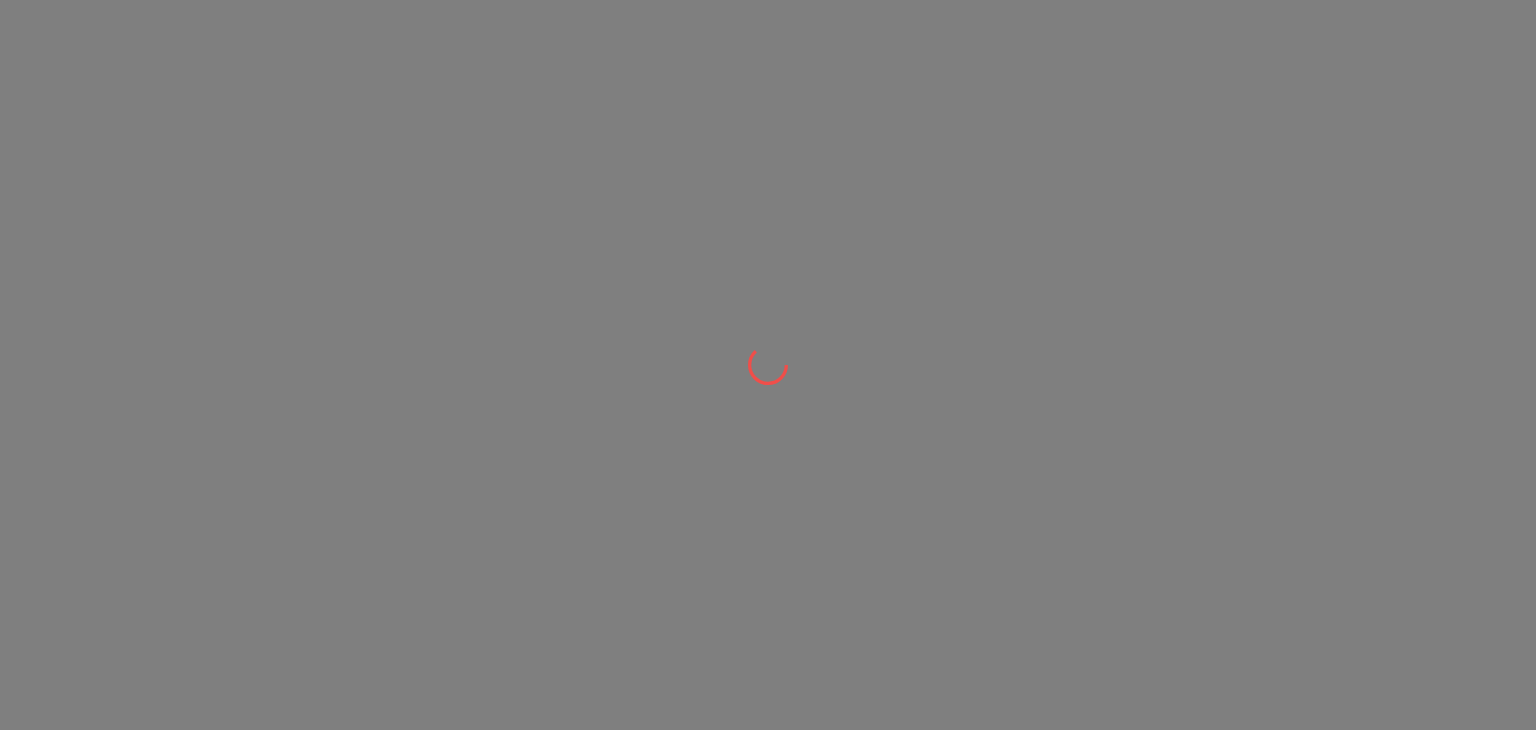 scroll, scrollTop: 0, scrollLeft: 0, axis: both 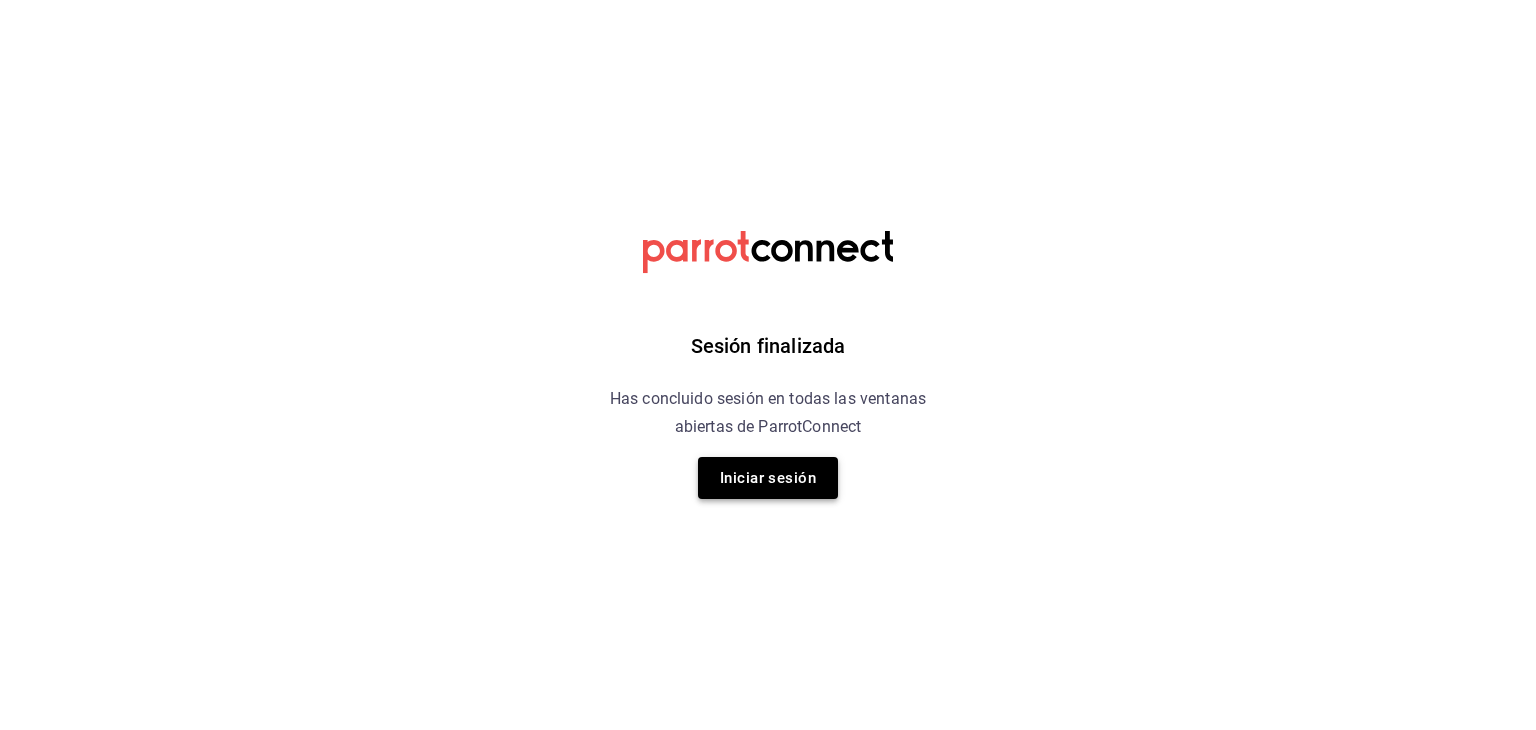drag, startPoint x: 740, startPoint y: 466, endPoint x: 771, endPoint y: 487, distance: 37.44329 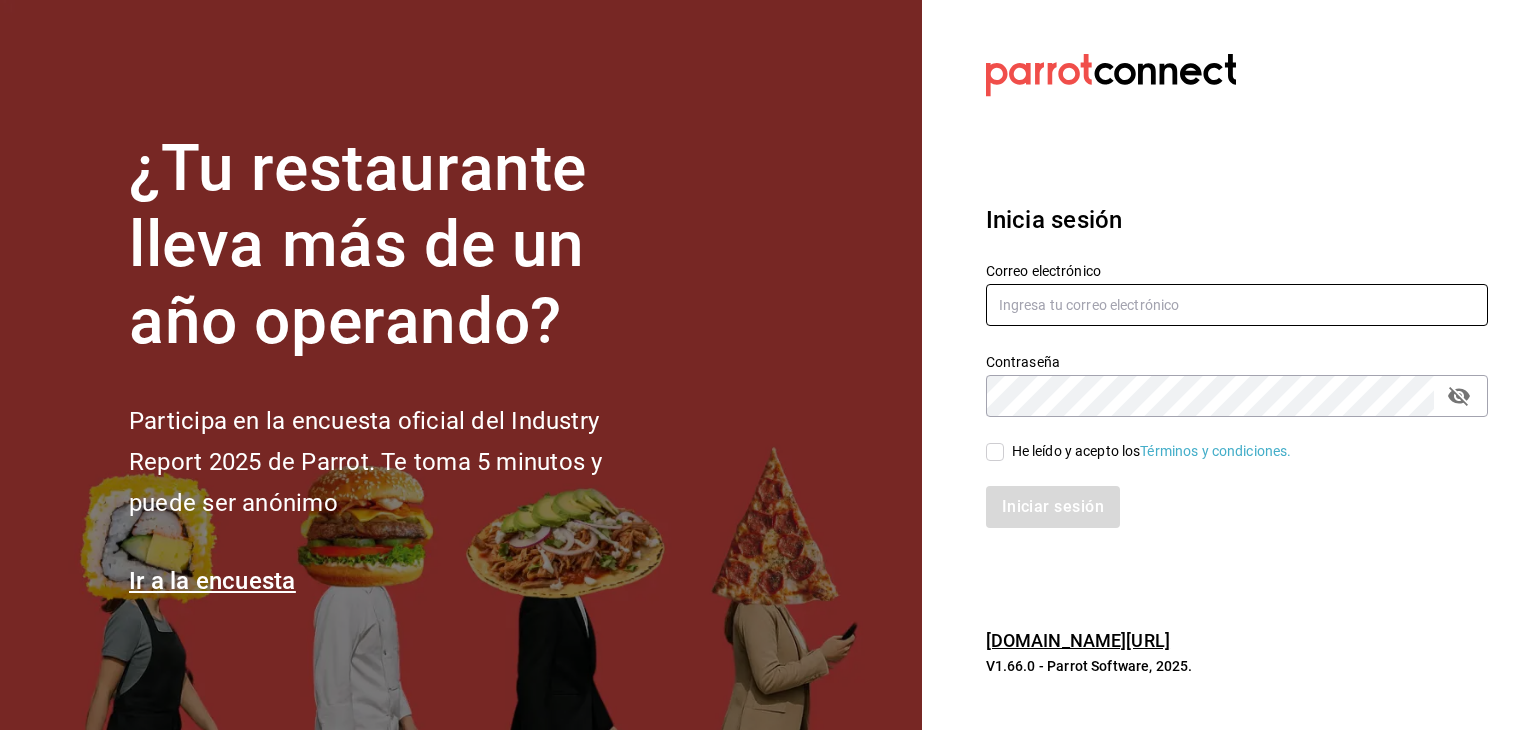 type on "mochomos.metepec@grupocosteno.com" 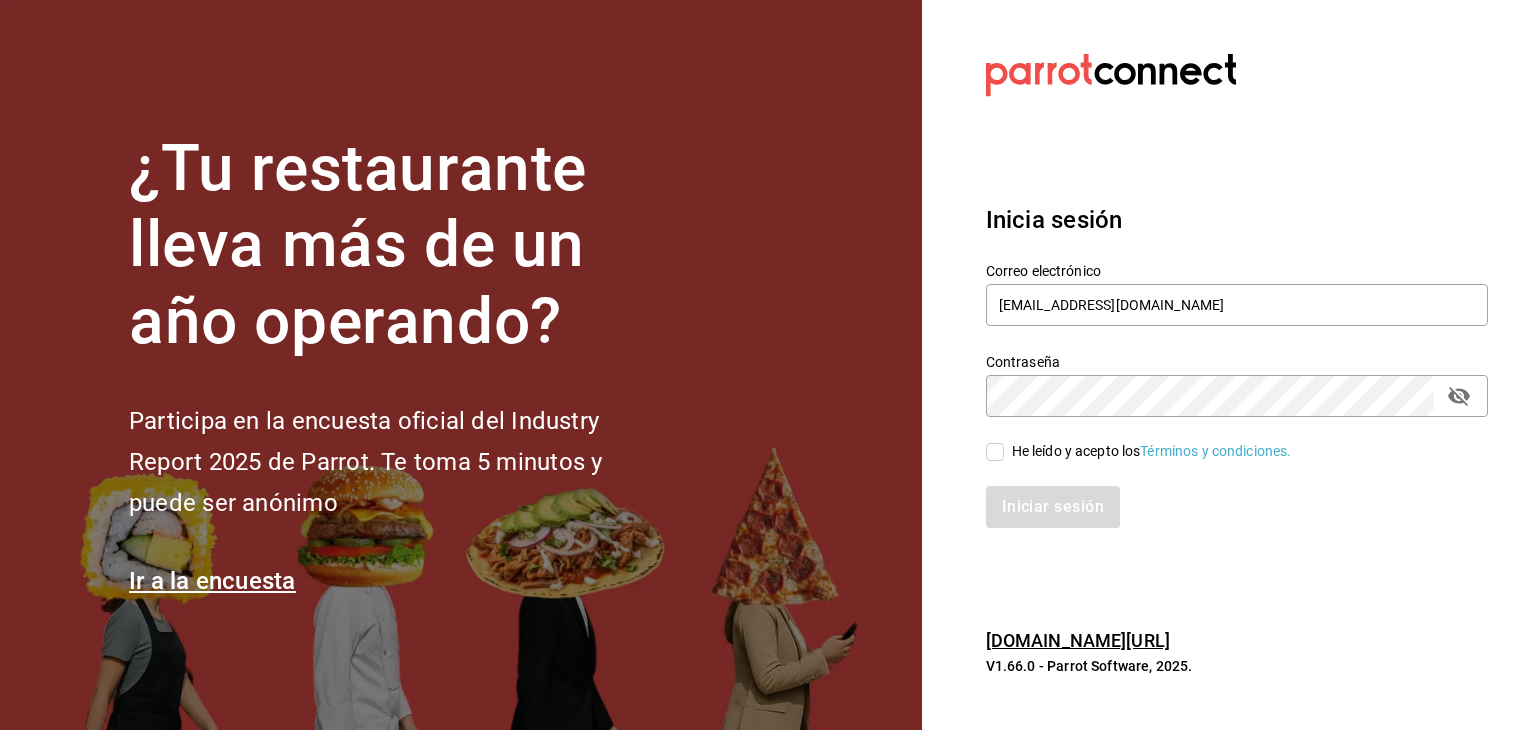 click on "He leído y acepto los  Términos y condiciones." at bounding box center [995, 452] 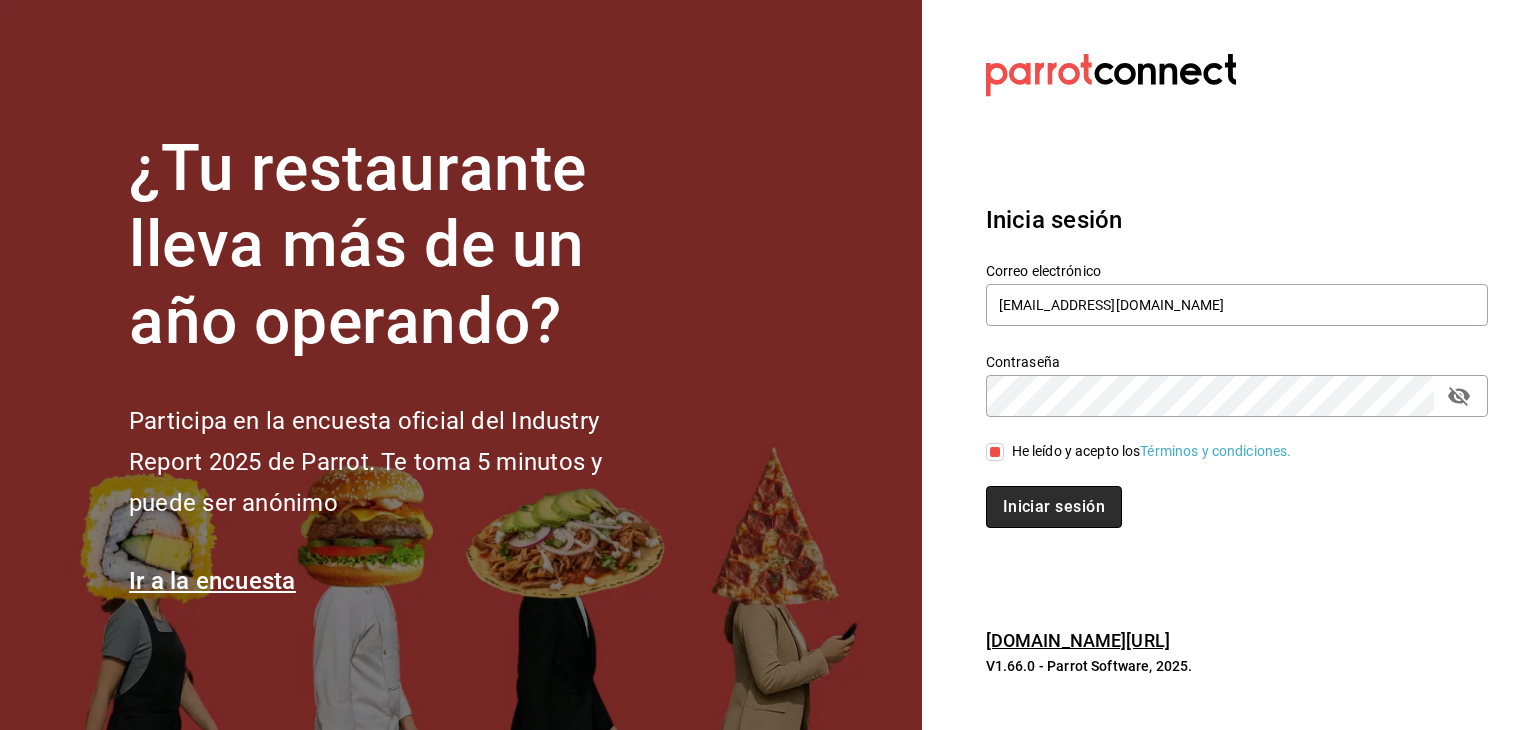 click on "Iniciar sesión" at bounding box center [1054, 507] 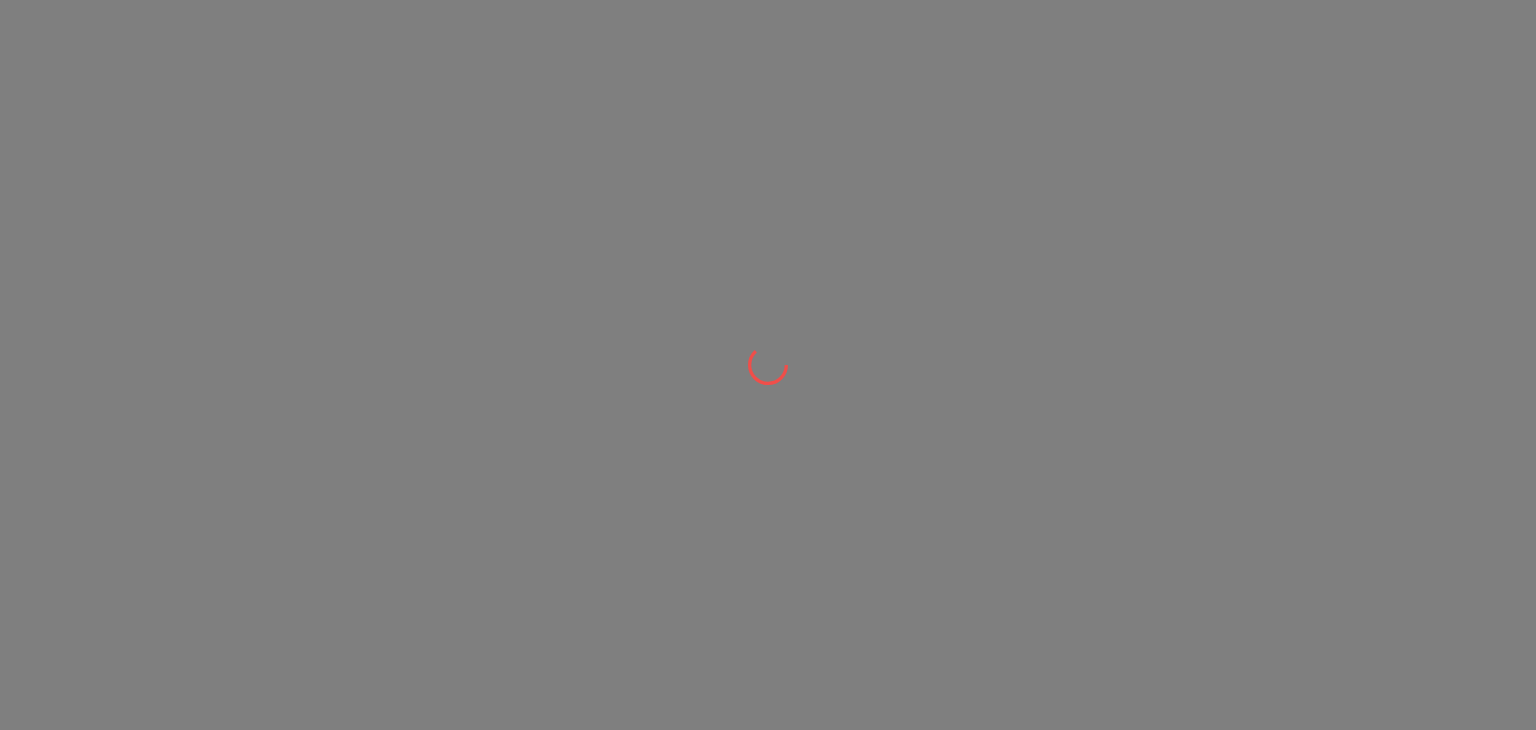scroll, scrollTop: 0, scrollLeft: 0, axis: both 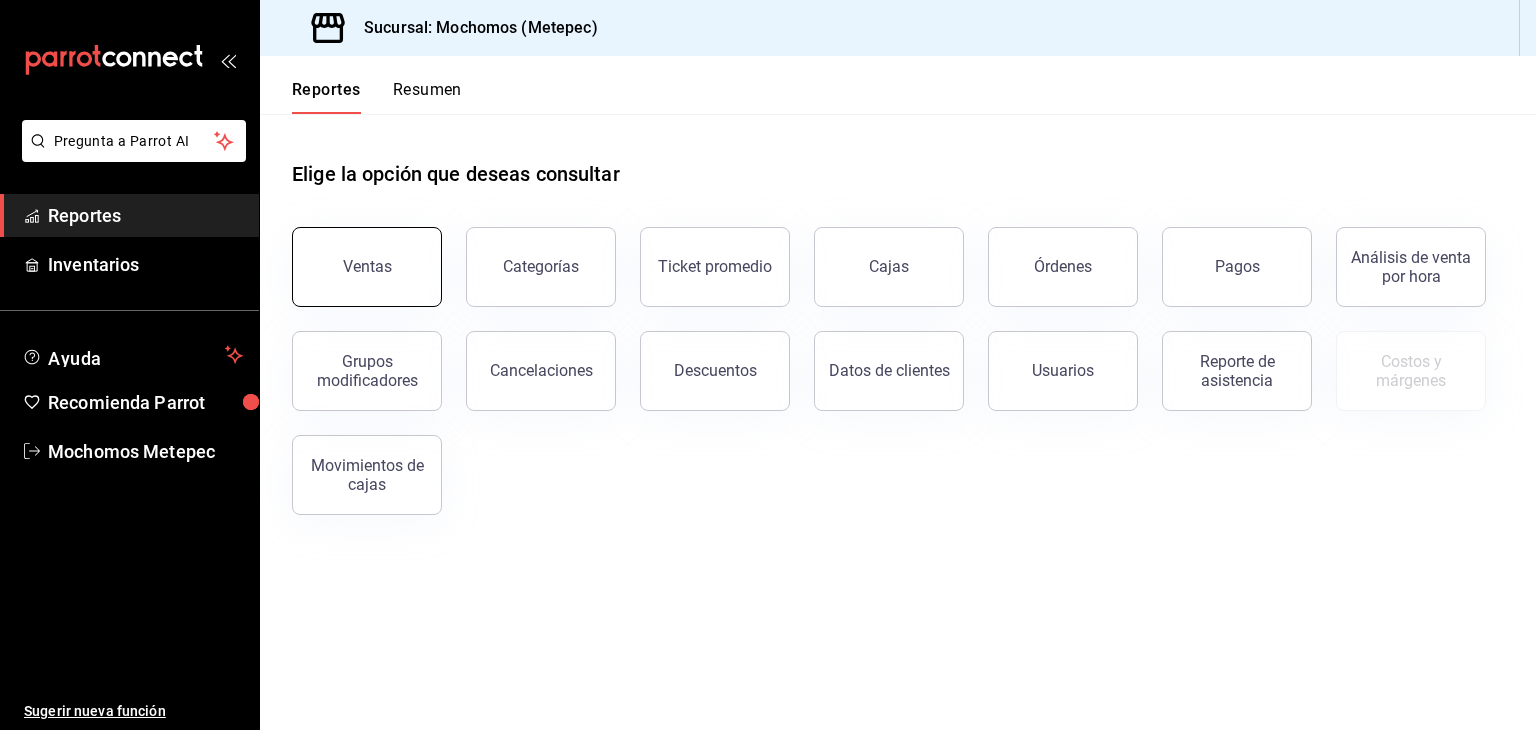 click on "Ventas" at bounding box center [367, 266] 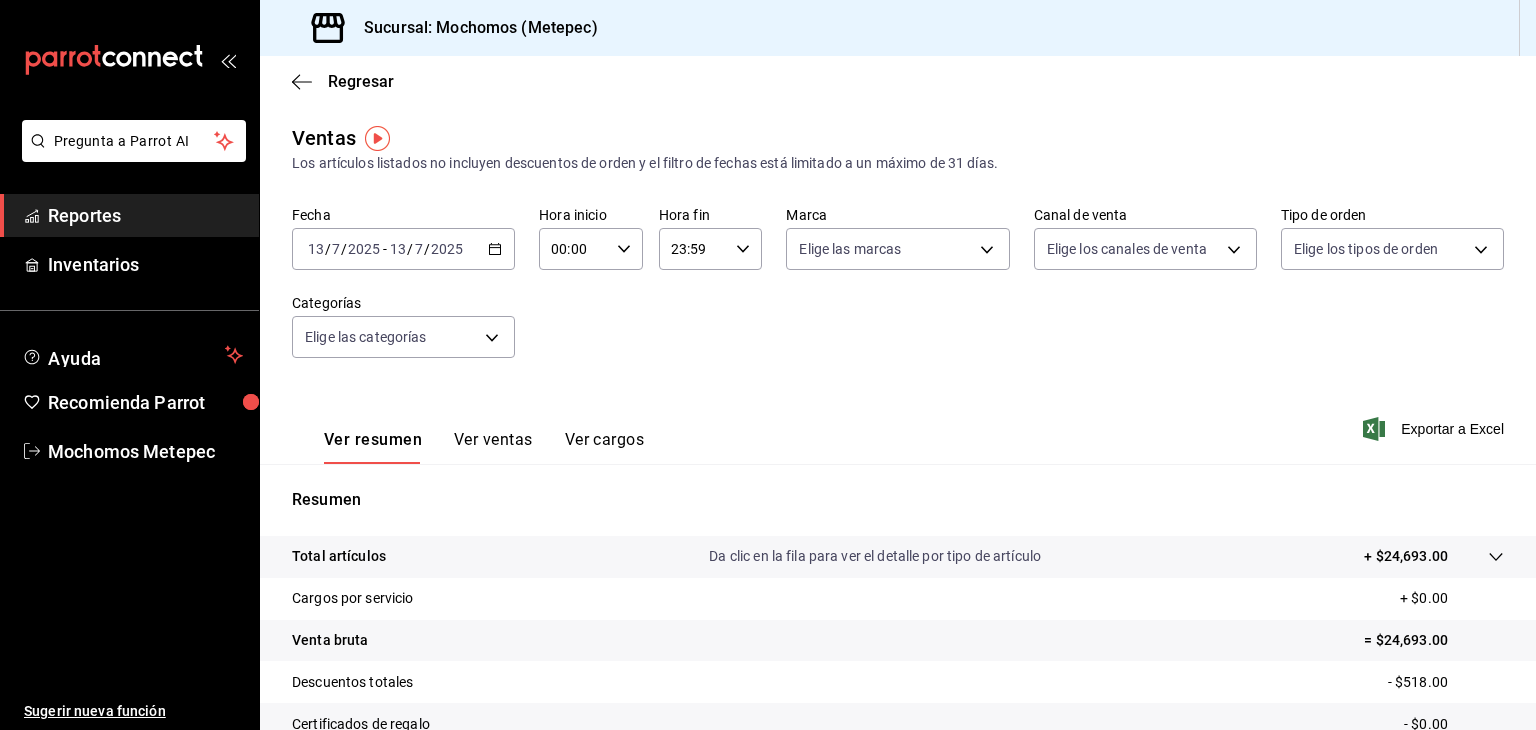 click 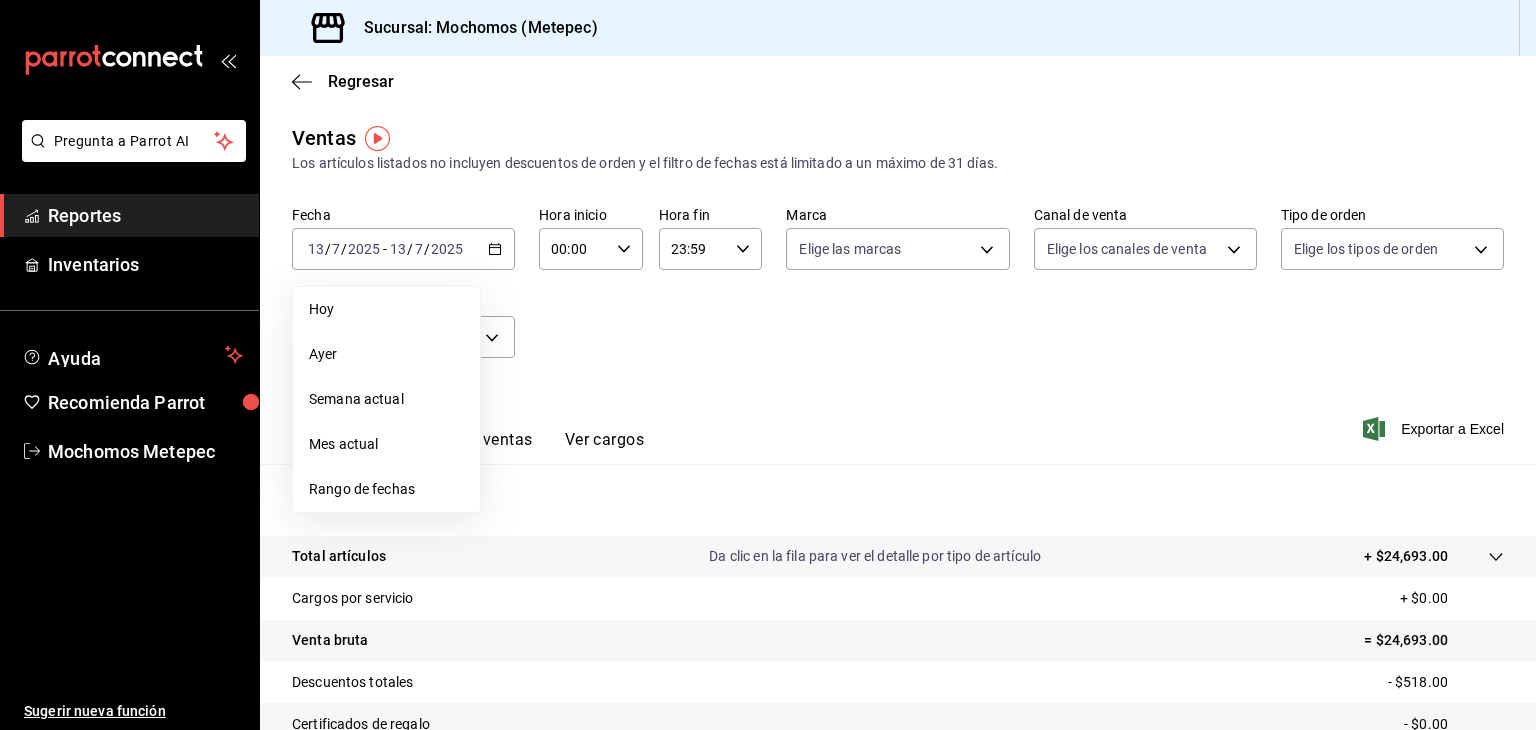 click on "Rango de fechas" at bounding box center (386, 489) 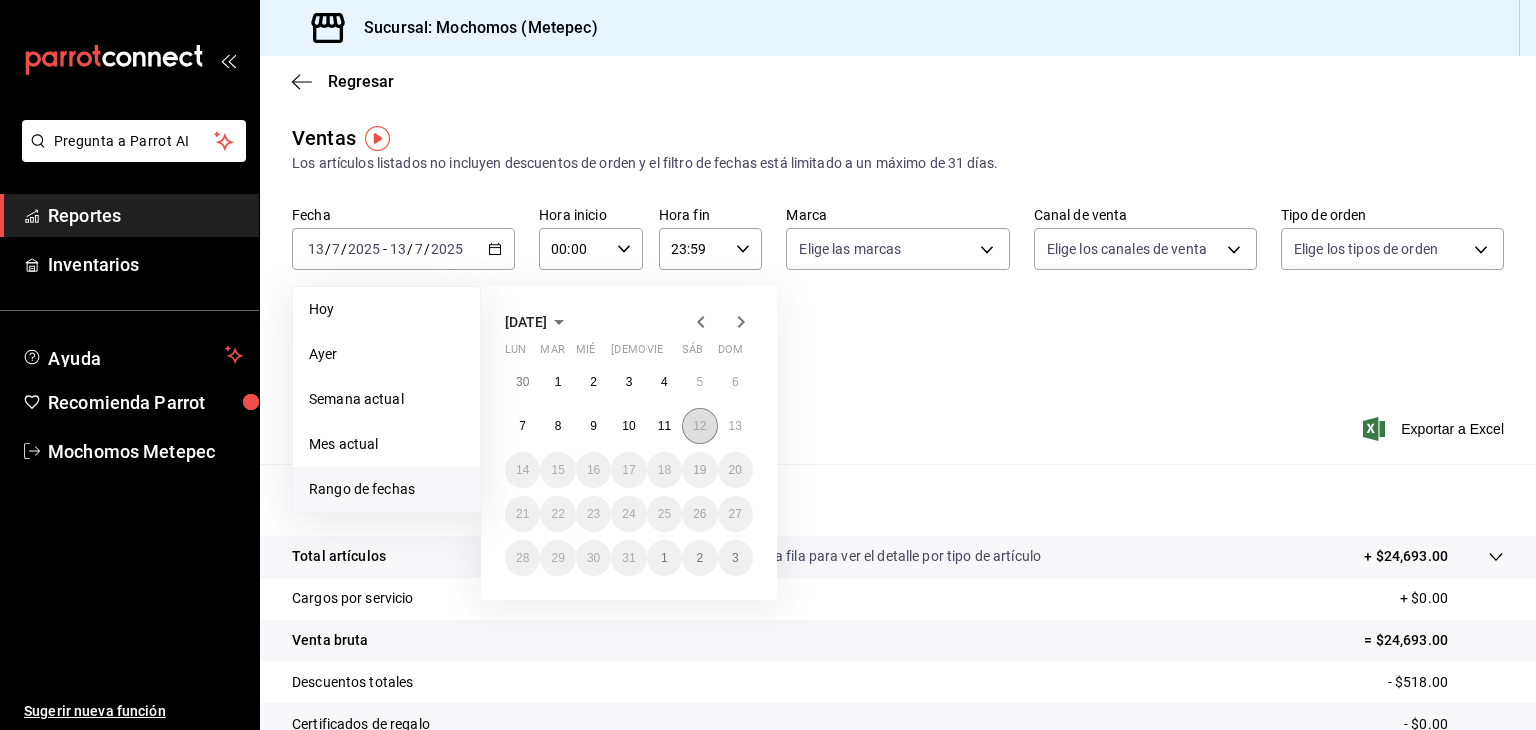 click on "12" at bounding box center (699, 426) 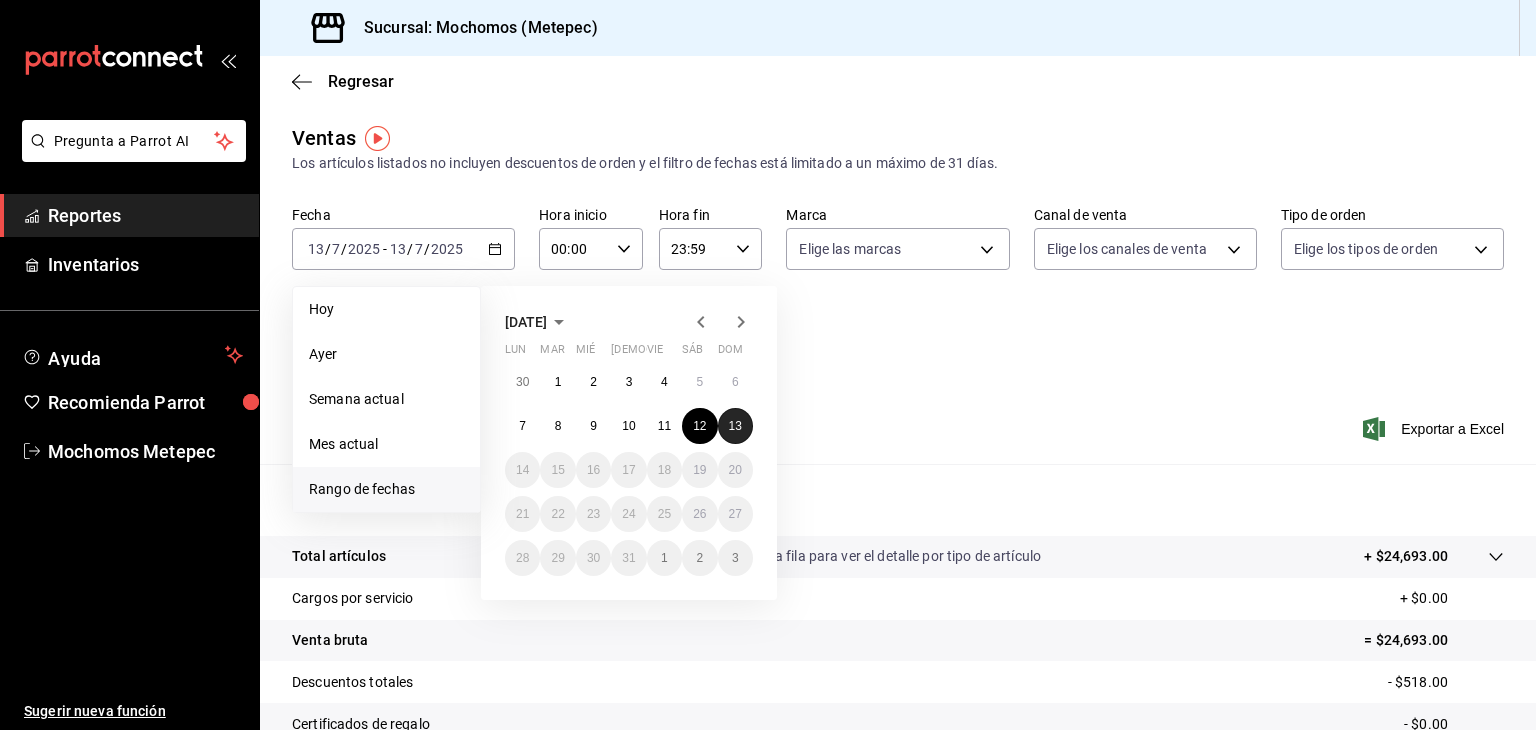 click on "13" at bounding box center (735, 426) 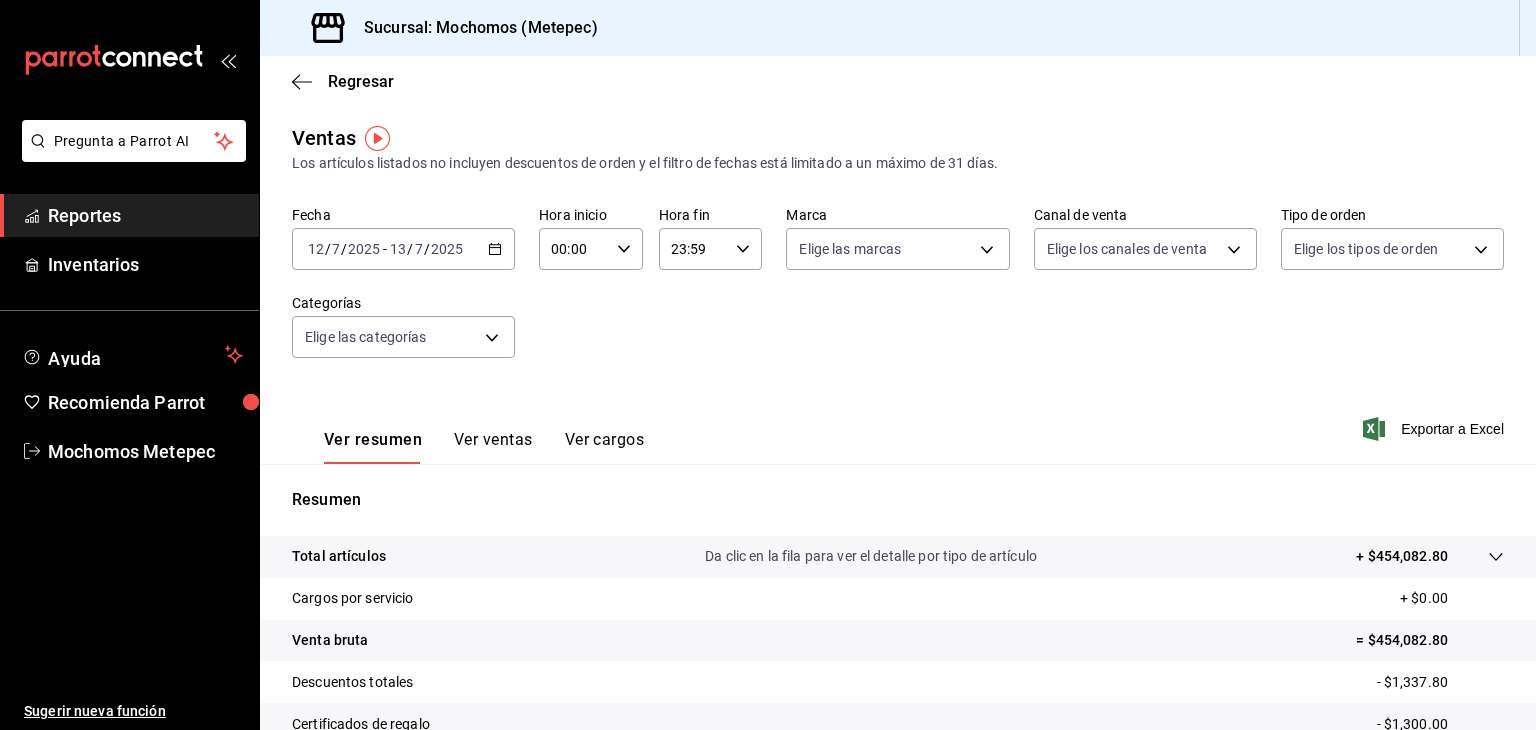 click on "00:00" at bounding box center [574, 249] 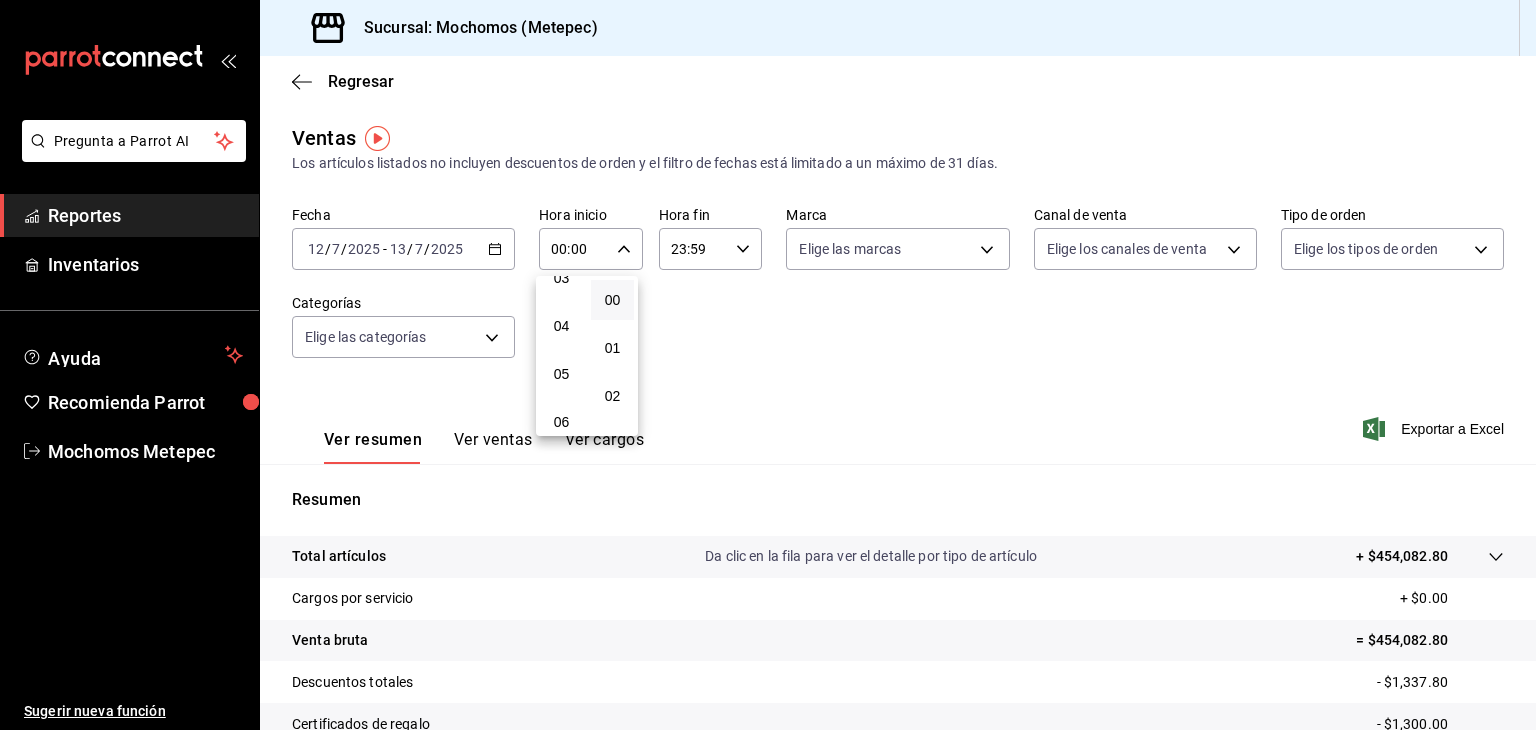scroll, scrollTop: 171, scrollLeft: 0, axis: vertical 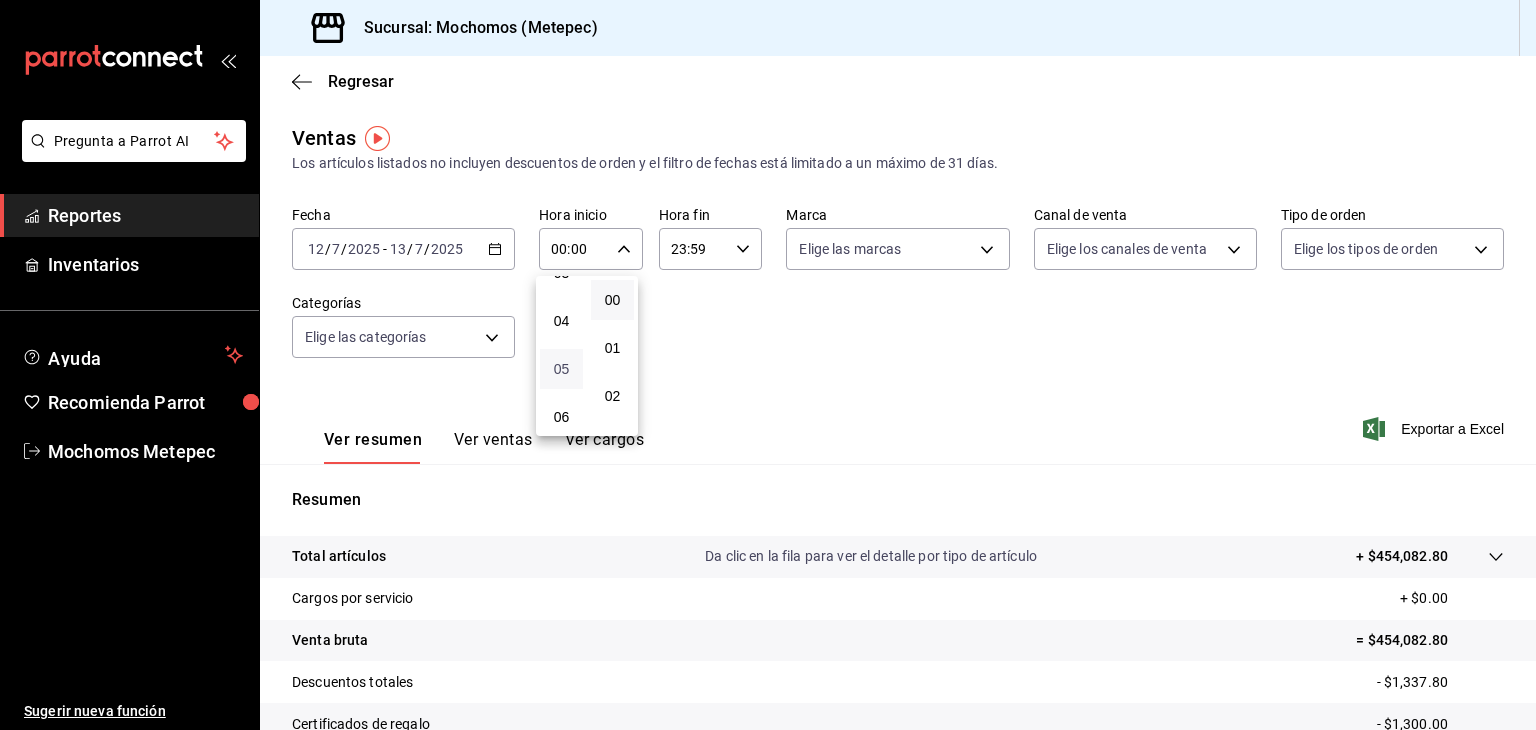 click on "05" at bounding box center [561, 369] 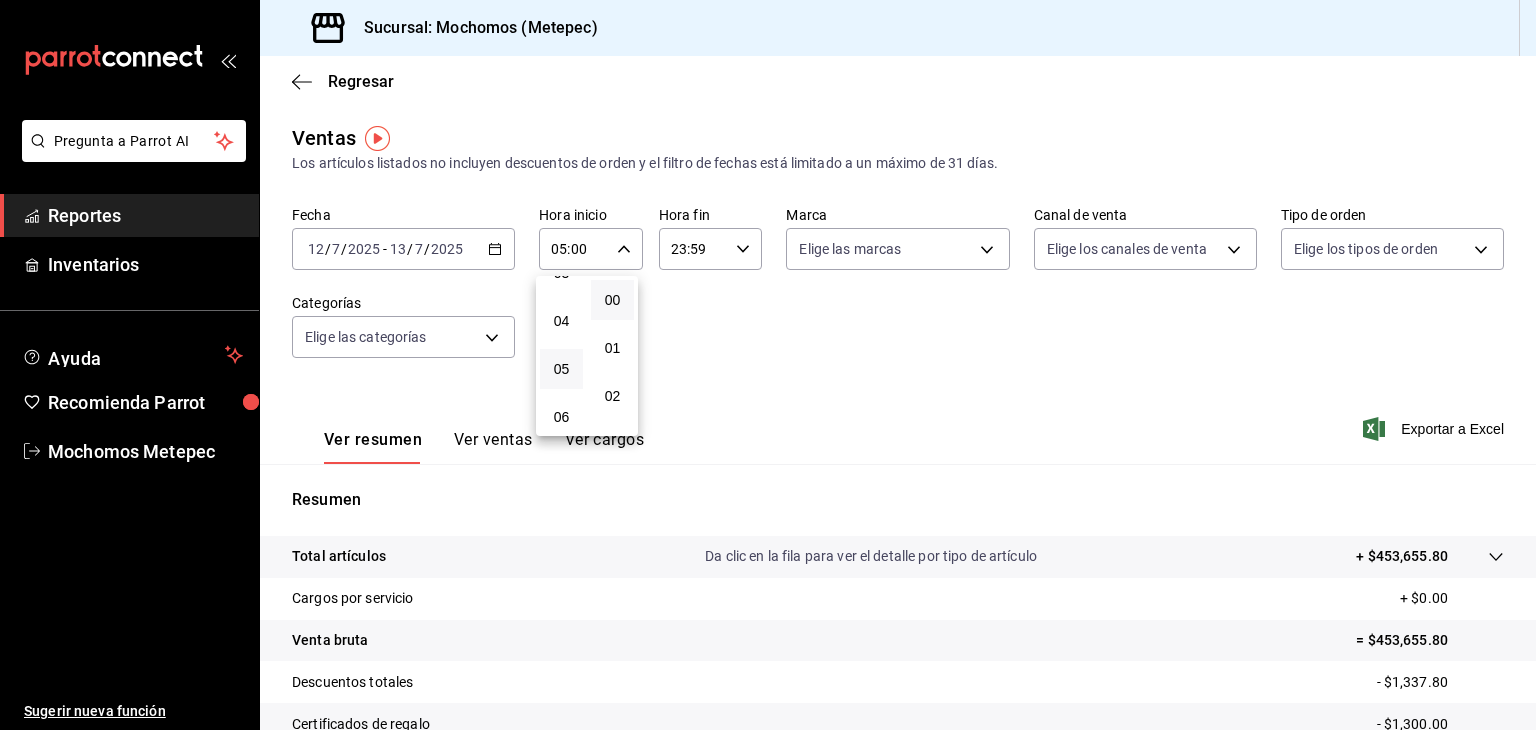 click at bounding box center [768, 365] 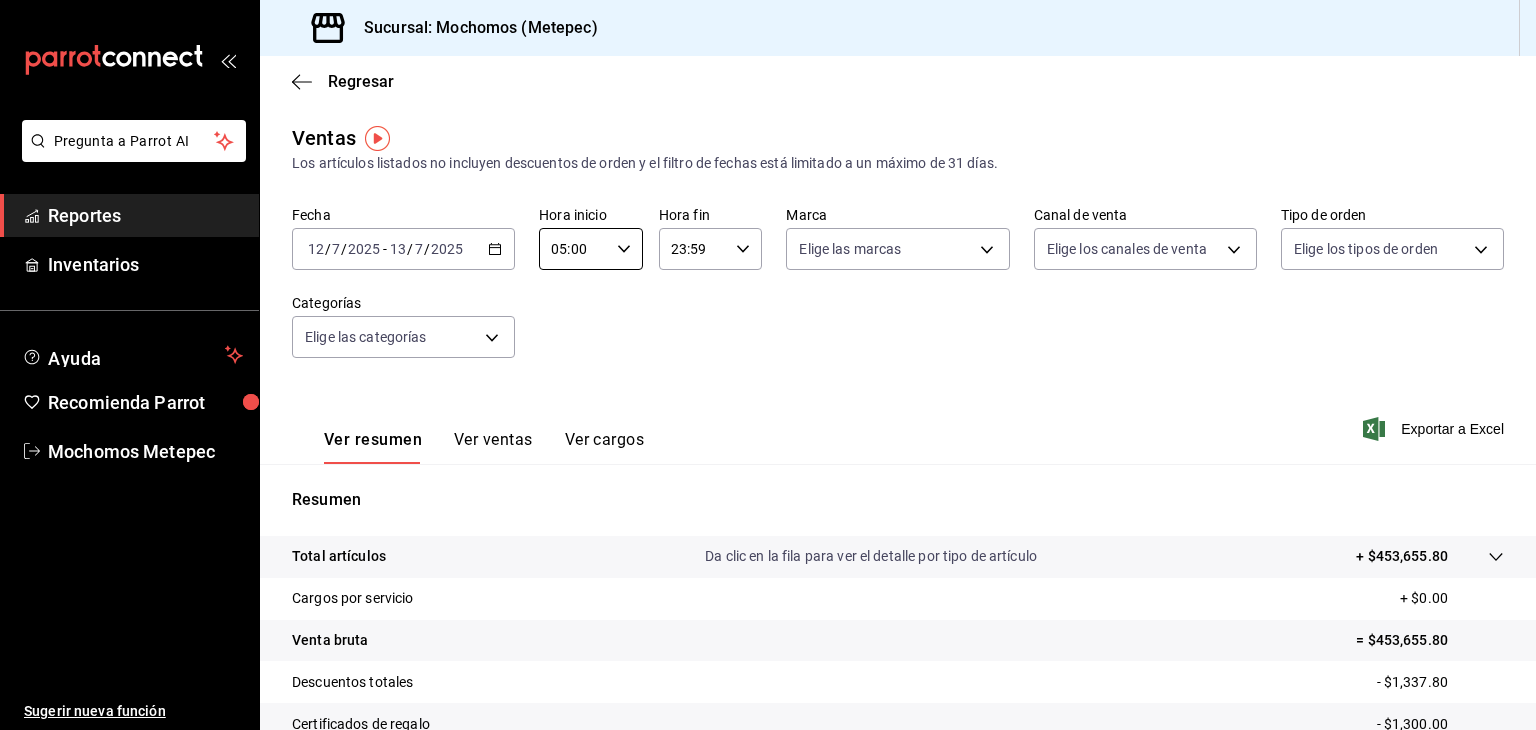 click on "23:59" at bounding box center [694, 249] 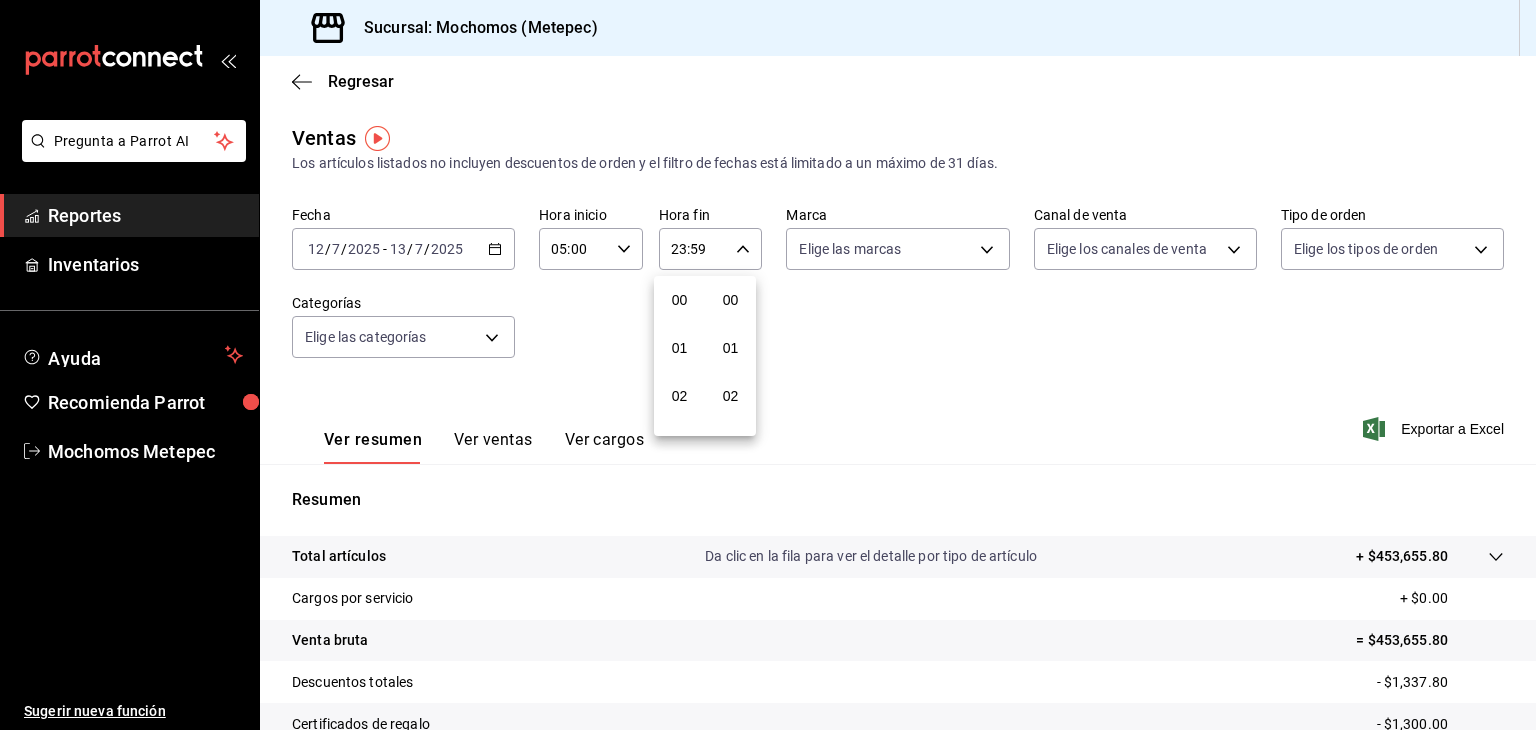 scroll, scrollTop: 1011, scrollLeft: 0, axis: vertical 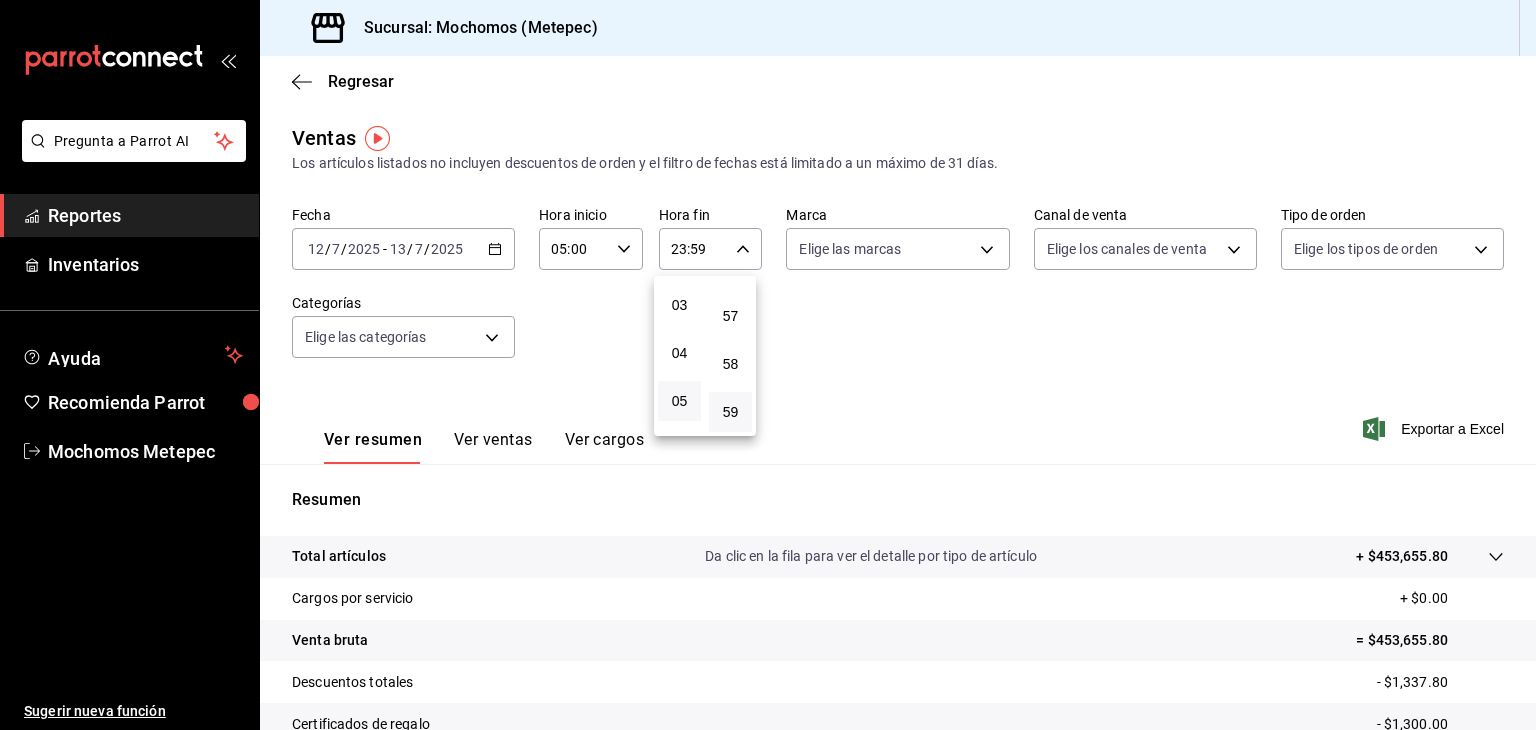 click on "05" at bounding box center [679, 401] 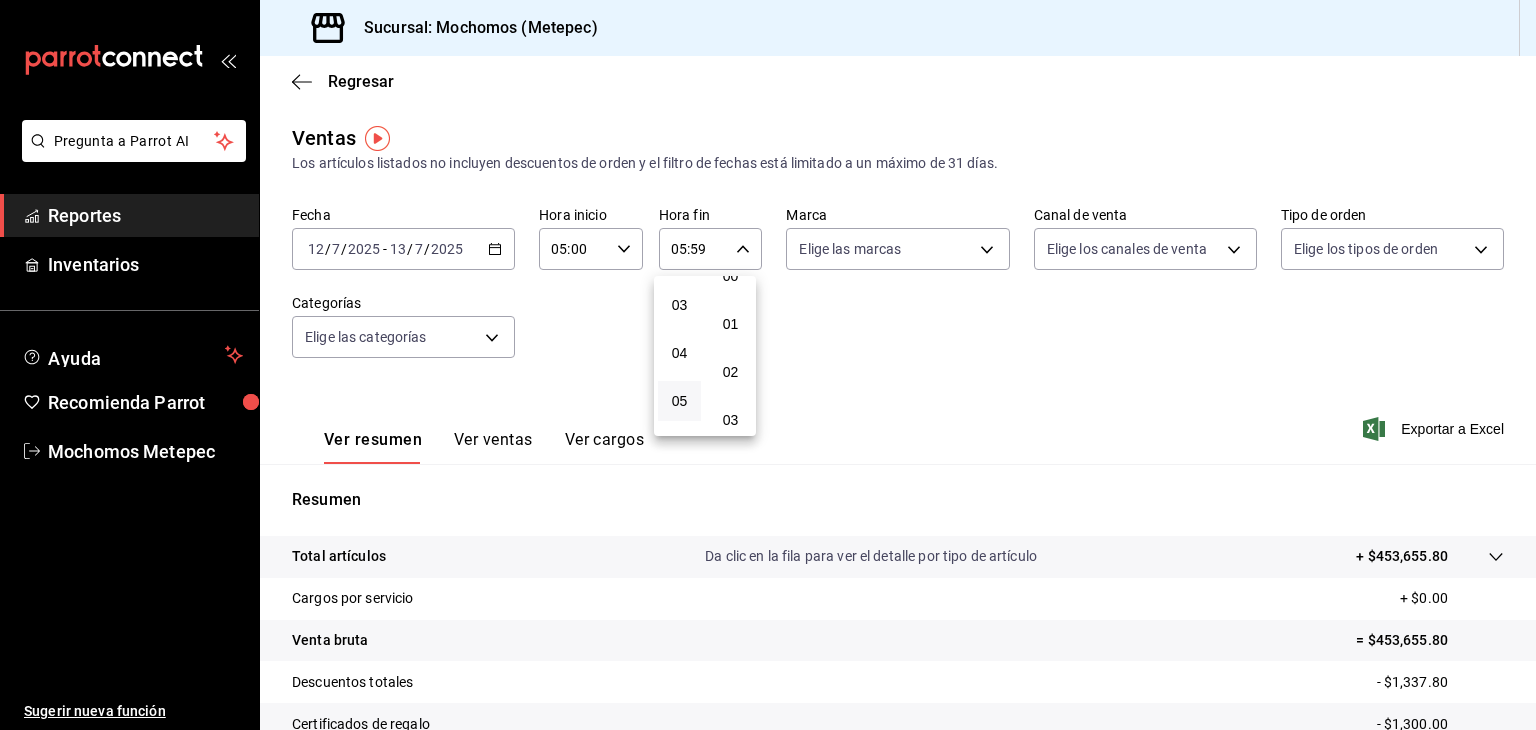 scroll, scrollTop: 0, scrollLeft: 0, axis: both 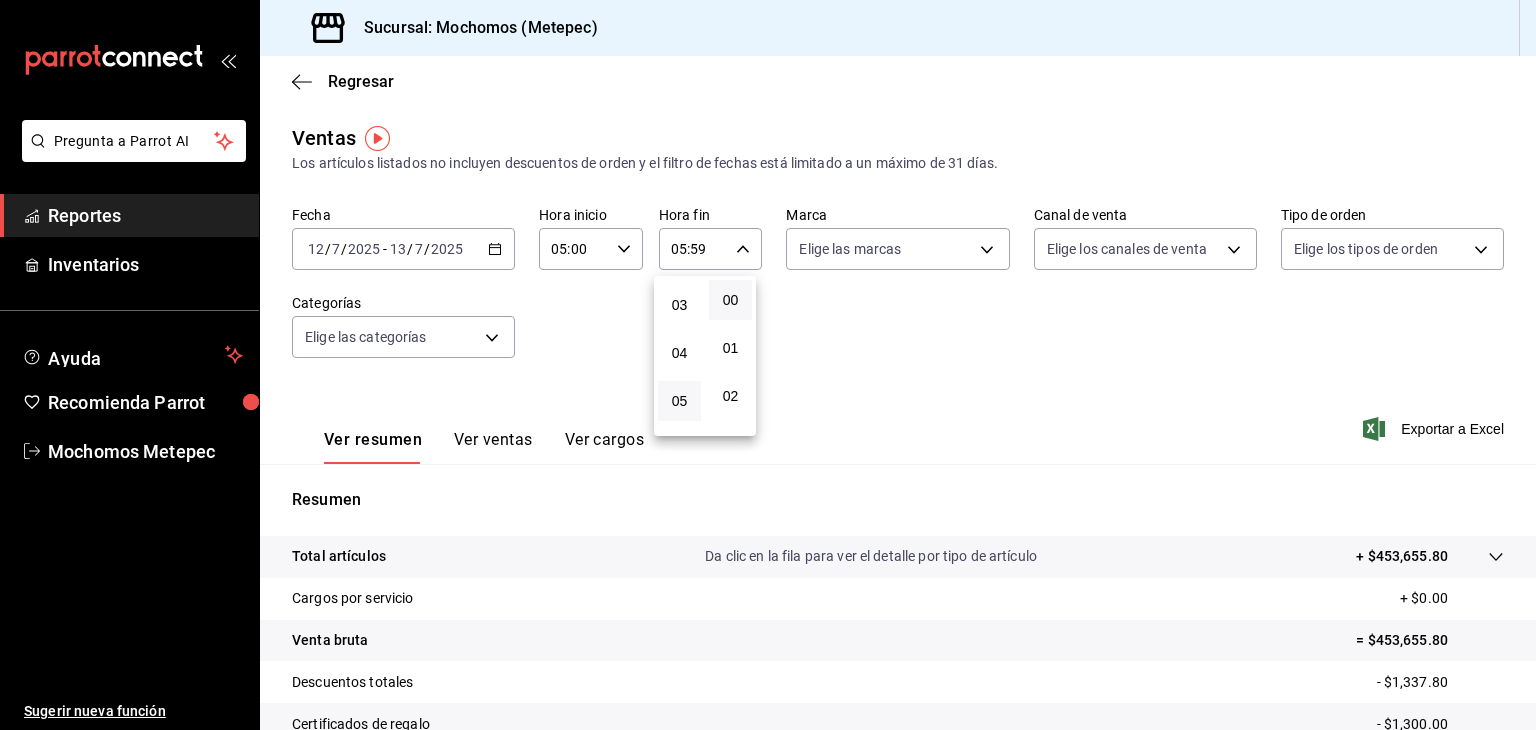 click on "00" at bounding box center [730, 300] 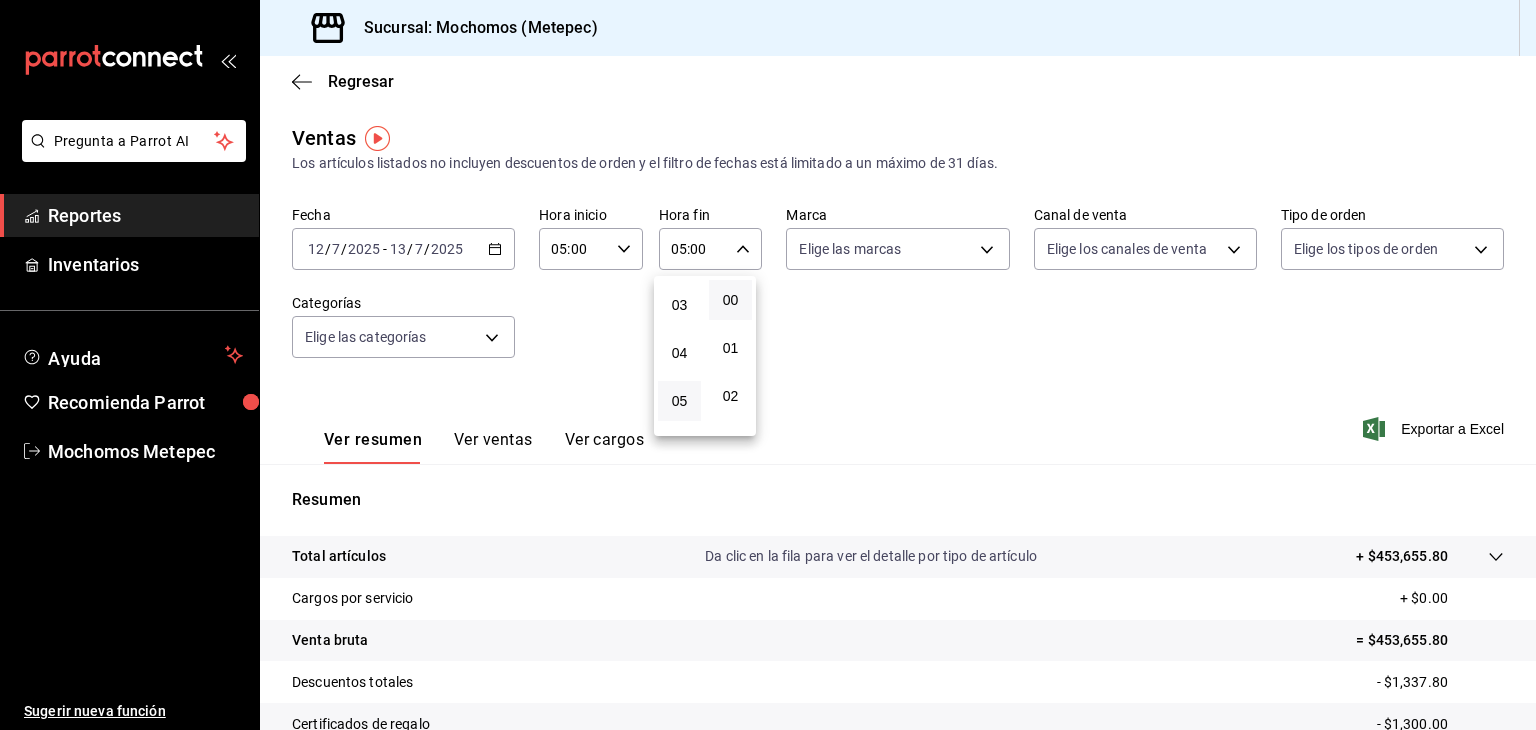 click at bounding box center [768, 365] 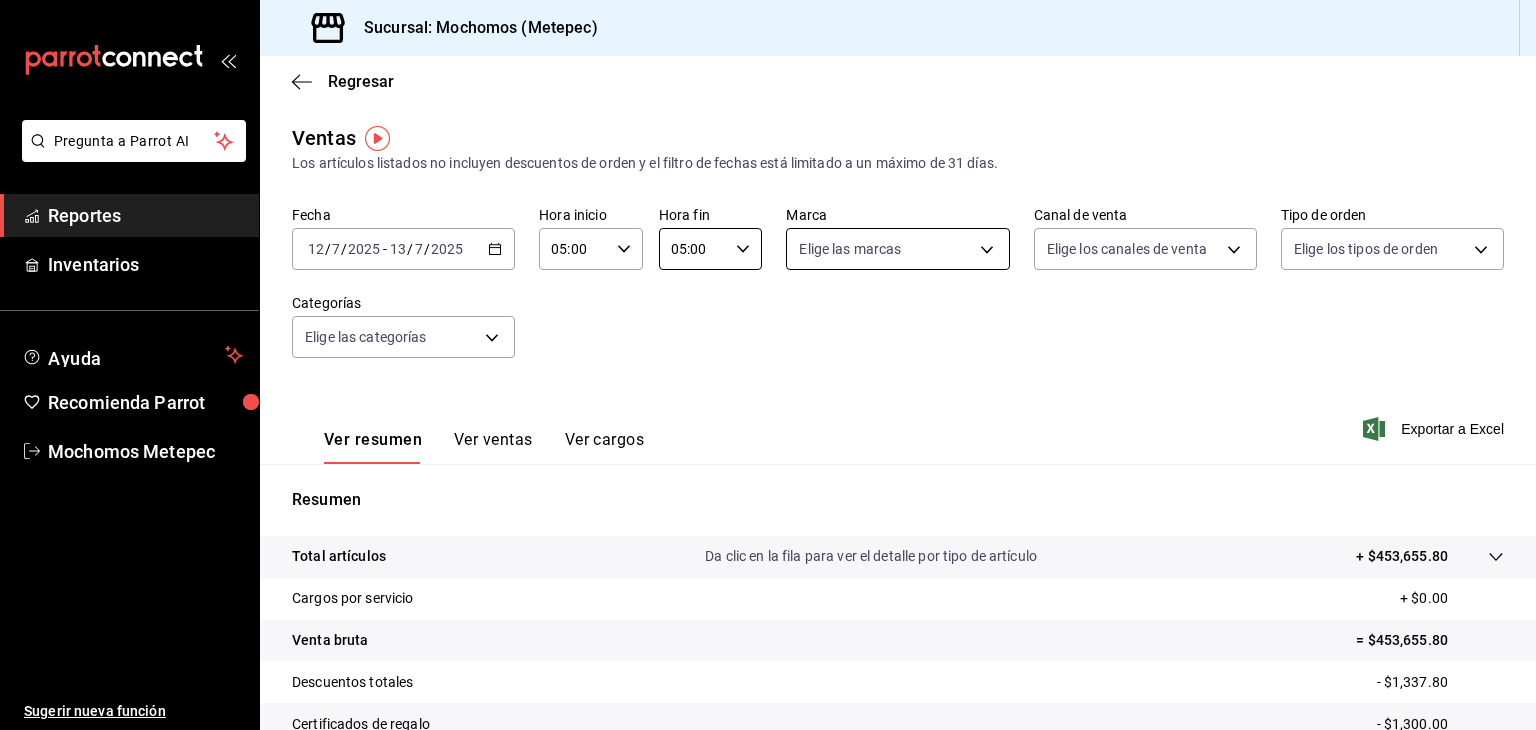 click on "Pregunta a Parrot AI Reportes   Inventarios   Ayuda Recomienda Parrot   Mochomos Metepec   Sugerir nueva función   Sucursal: Mochomos (Metepec) Regresar Ventas Los artículos listados no incluyen descuentos de orden y el filtro de fechas está limitado a un máximo de 31 días. Fecha [DATE] [DATE] - [DATE] [DATE] Hora inicio 05:00 Hora inicio Hora fin 05:00 Hora fin Marca Elige las marcas Canal de venta Elige los canales de venta Tipo de orden Elige los tipos de orden Categorías Elige las categorías Ver resumen Ver ventas Ver cargos Exportar a Excel Resumen Total artículos Da clic en la fila para ver el detalle por tipo de artículo + $453,655.80 Cargos por servicio + $0.00 Venta bruta = $453,655.80 Descuentos totales - $1,337.80 Certificados de regalo - $1,300.00 Venta total = $451,018.00 Impuestos - $62,209.38 Venta neta = $388,808.62 Pregunta a Parrot AI Reportes   Inventarios   Ayuda Recomienda Parrot   Mochomos Metepec   Sugerir nueva función   Ver video tutorial Ir a video" at bounding box center [768, 365] 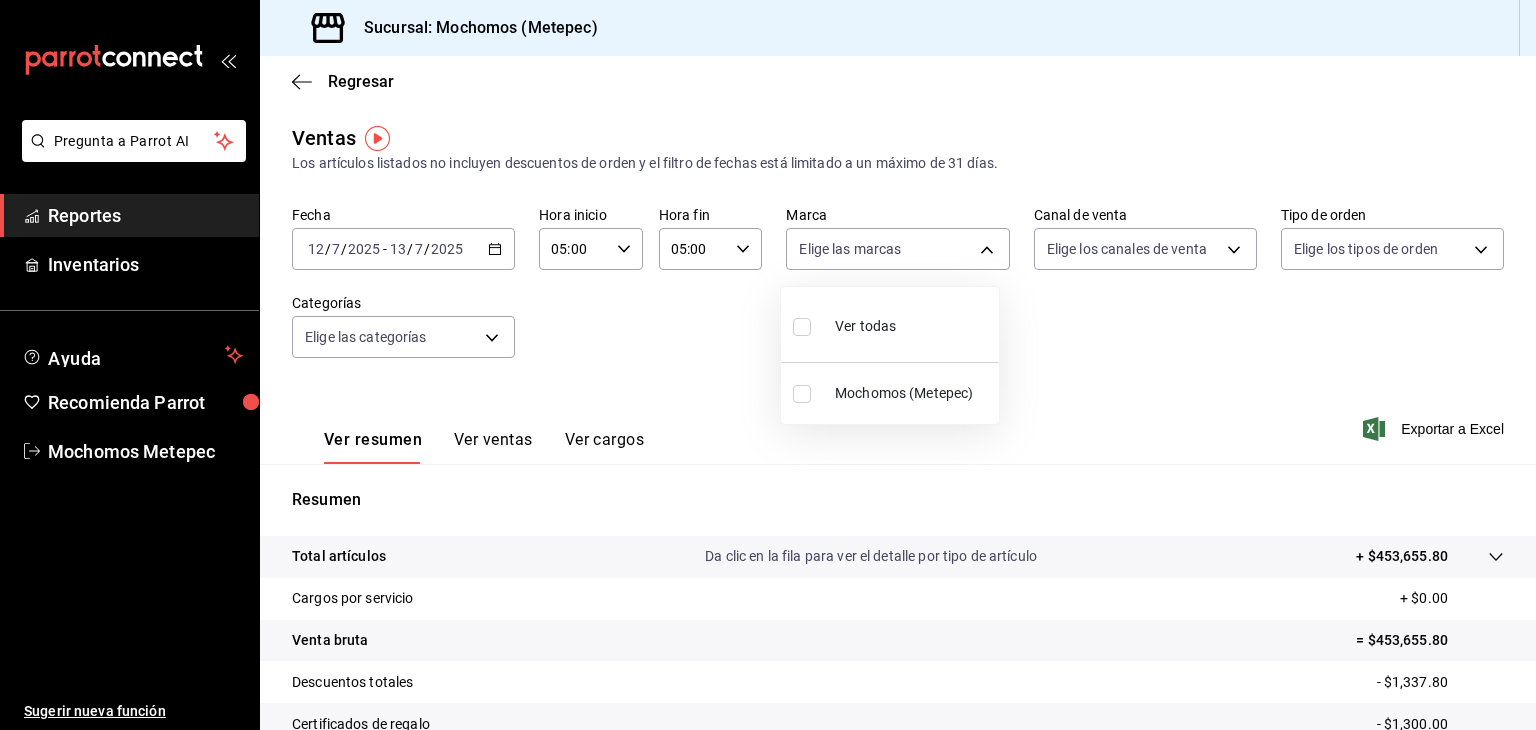click on "Ver todas" at bounding box center [865, 326] 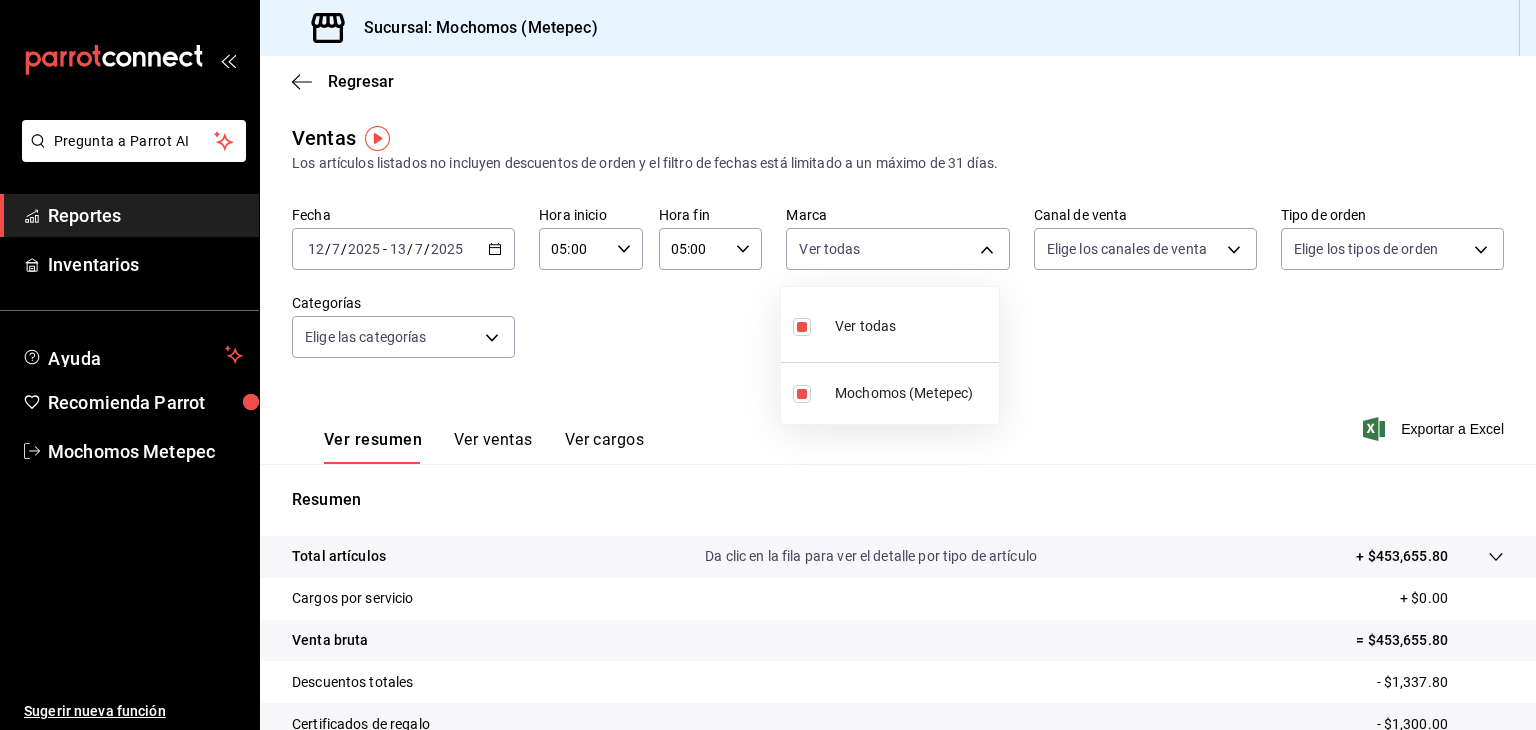 click at bounding box center (768, 365) 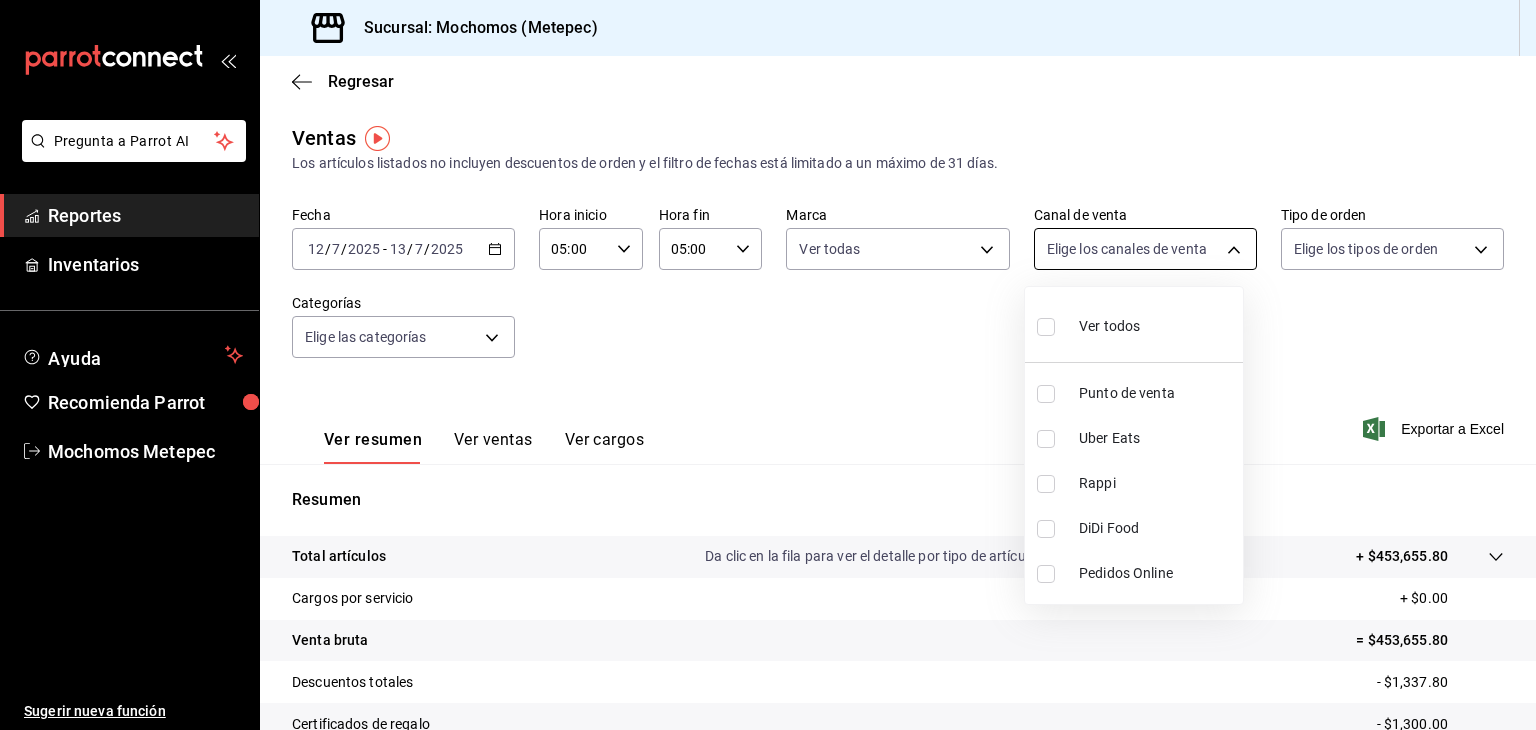 click on "Pregunta a Parrot AI Reportes   Inventarios   Ayuda Recomienda Parrot   Mochomos Metepec   Sugerir nueva función   Sucursal: Mochomos (Metepec) Regresar Ventas Los artículos listados no incluyen descuentos de orden y el filtro de fechas está limitado a un máximo de 31 días. Fecha [DATE] [DATE] - [DATE] [DATE] Hora inicio 05:00 Hora inicio Hora fin 05:00 Hora fin Marca Ver todas 2365f74e-aa6b-4392-bdf2-72765591bddf Canal de venta Elige los canales de venta Tipo de orden Elige los tipos de orden Categorías Elige las categorías Ver resumen Ver ventas Ver cargos Exportar a Excel Resumen Total artículos Da clic en la fila para ver el detalle por tipo de artículo + $453,655.80 Cargos por servicio + $0.00 Venta bruta = $453,655.80 Descuentos totales - $1,337.80 Certificados de regalo - $1,300.00 Venta total = $451,018.00 Impuestos - $62,209.38 Venta neta = $388,808.62 Pregunta a Parrot AI Reportes   Inventarios   Ayuda Recomienda Parrot   Mochomos Metepec   Sugerir nueva función" at bounding box center [768, 365] 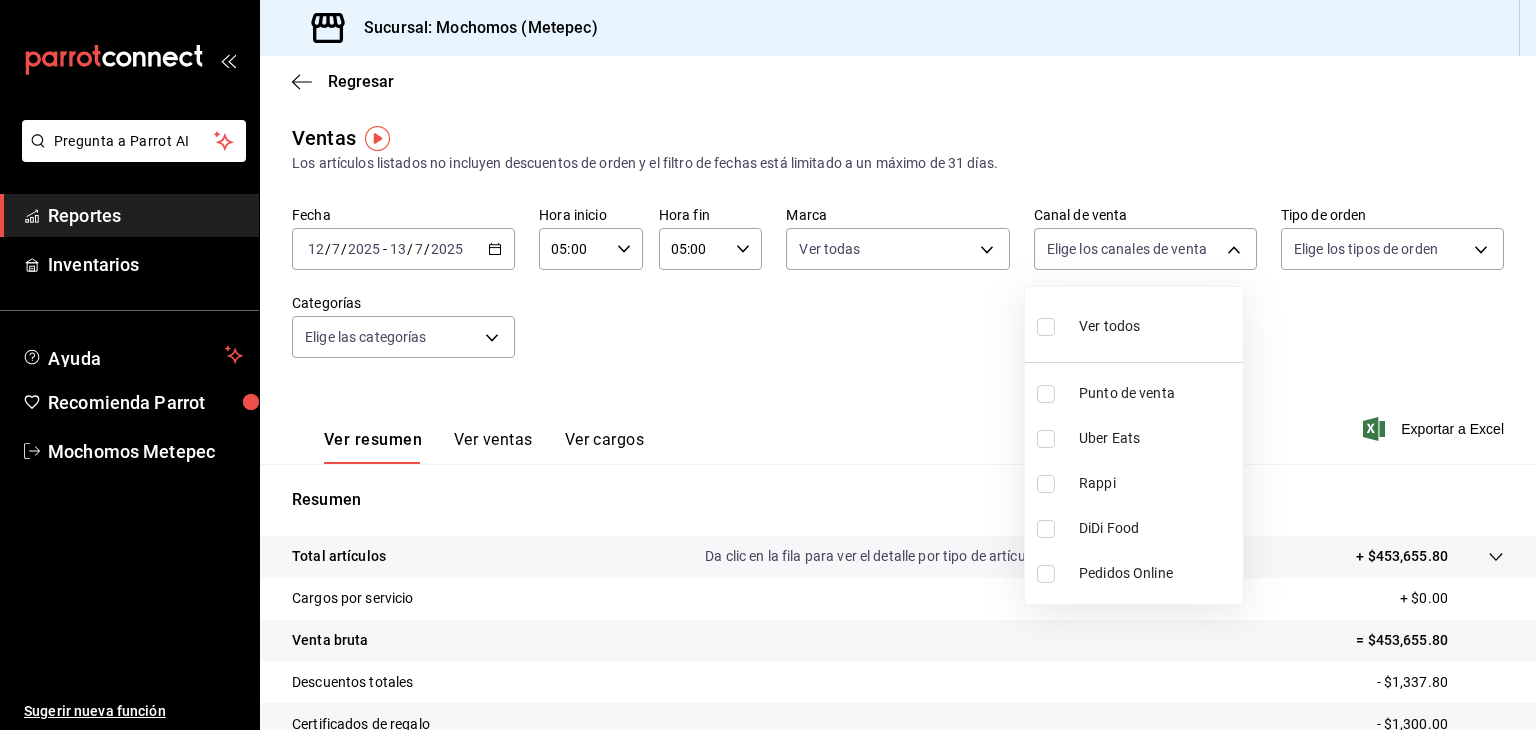 click on "Ver todos" at bounding box center (1088, 324) 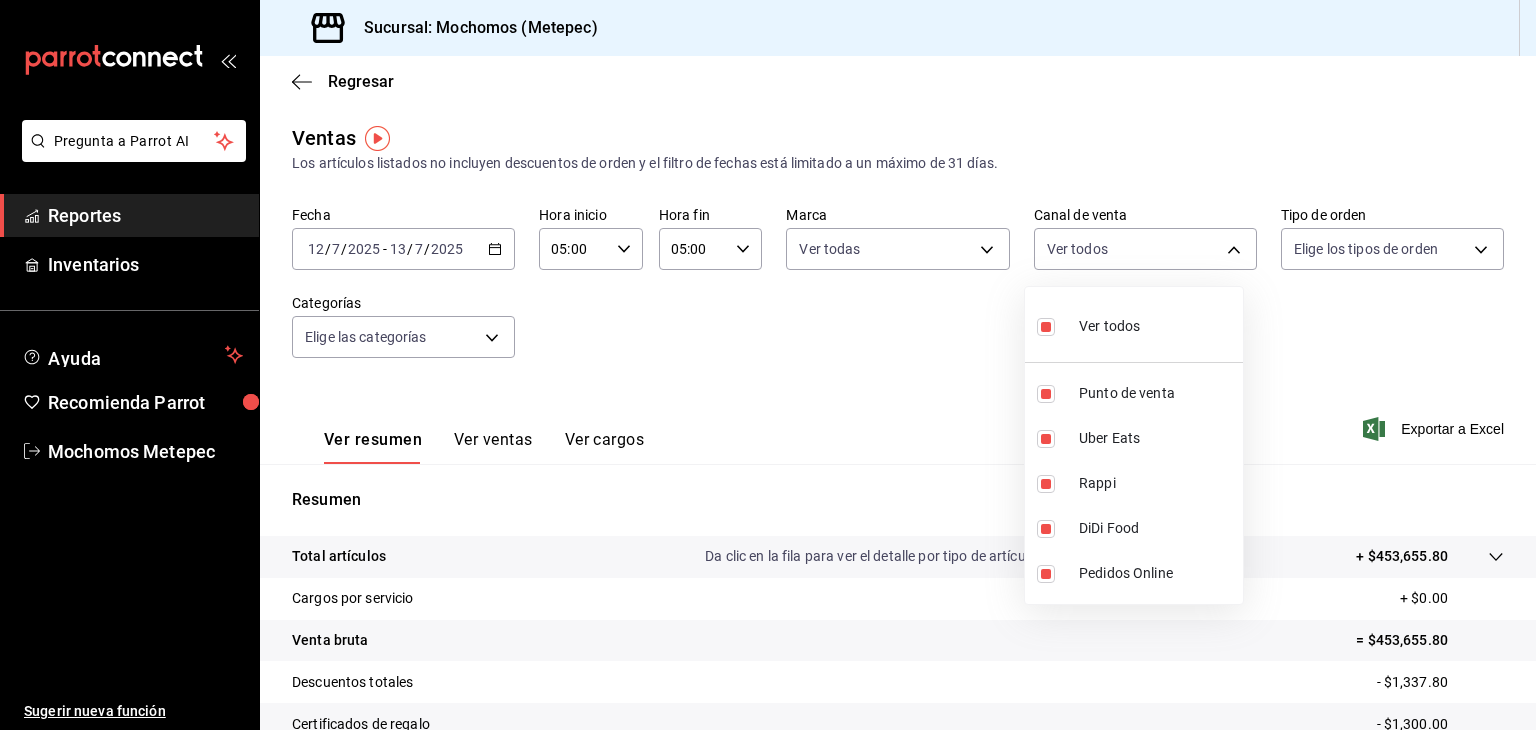 click at bounding box center [768, 365] 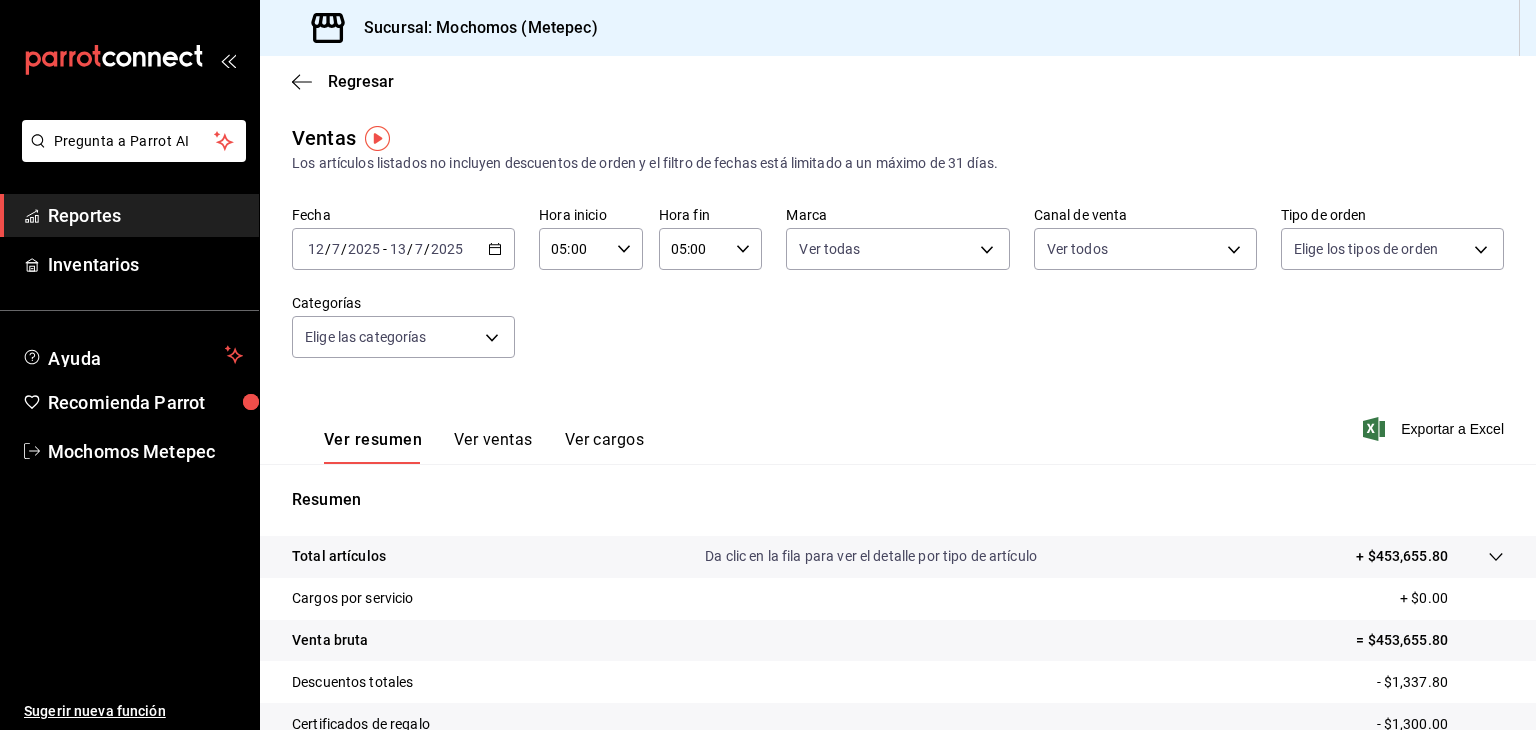 click on "Pregunta a Parrot AI Reportes   Inventarios   Ayuda Recomienda Parrot   Mochomos Metepec   Sugerir nueva función   Sucursal: Mochomos (Metepec) Regresar Ventas Los artículos listados no incluyen descuentos de orden y el filtro de fechas está limitado a un máximo de 31 días. Fecha [DATE] [DATE] - [DATE] [DATE] Hora inicio 05:00 Hora inicio Hora fin 05:00 Hora fin Marca Ver todas 2365f74e-aa6b-4392-bdf2-72765591bddf Canal de venta Ver todos PARROT,UBER_EATS,RAPPI,DIDI_FOOD,ONLINE Tipo de orden Elige los tipos de orden Categorías Elige las categorías Ver resumen Ver ventas Ver cargos Exportar a Excel Resumen Total artículos Da clic en la fila para ver el detalle por tipo de artículo + $453,655.80 Cargos por servicio + $0.00 Venta bruta = $453,655.80 Descuentos totales - $1,337.80 Certificados de regalo - $1,300.00 Venta total = $451,018.00 Impuestos - $62,209.38 Venta neta = $388,808.62 Pregunta a Parrot AI Reportes   Inventarios   Ayuda Recomienda Parrot   Mochomos Metepec" at bounding box center [768, 365] 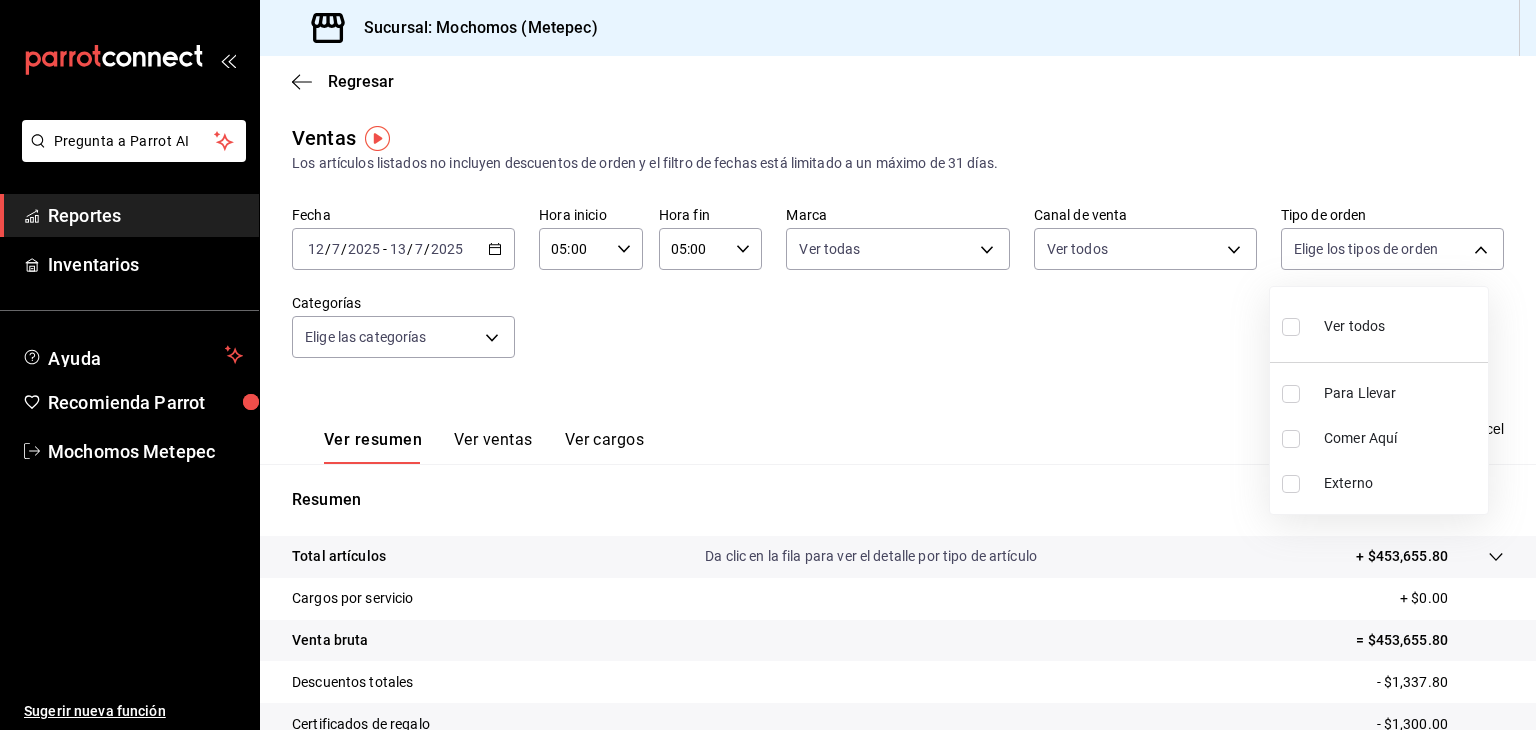 click on "Ver todos" at bounding box center (1333, 324) 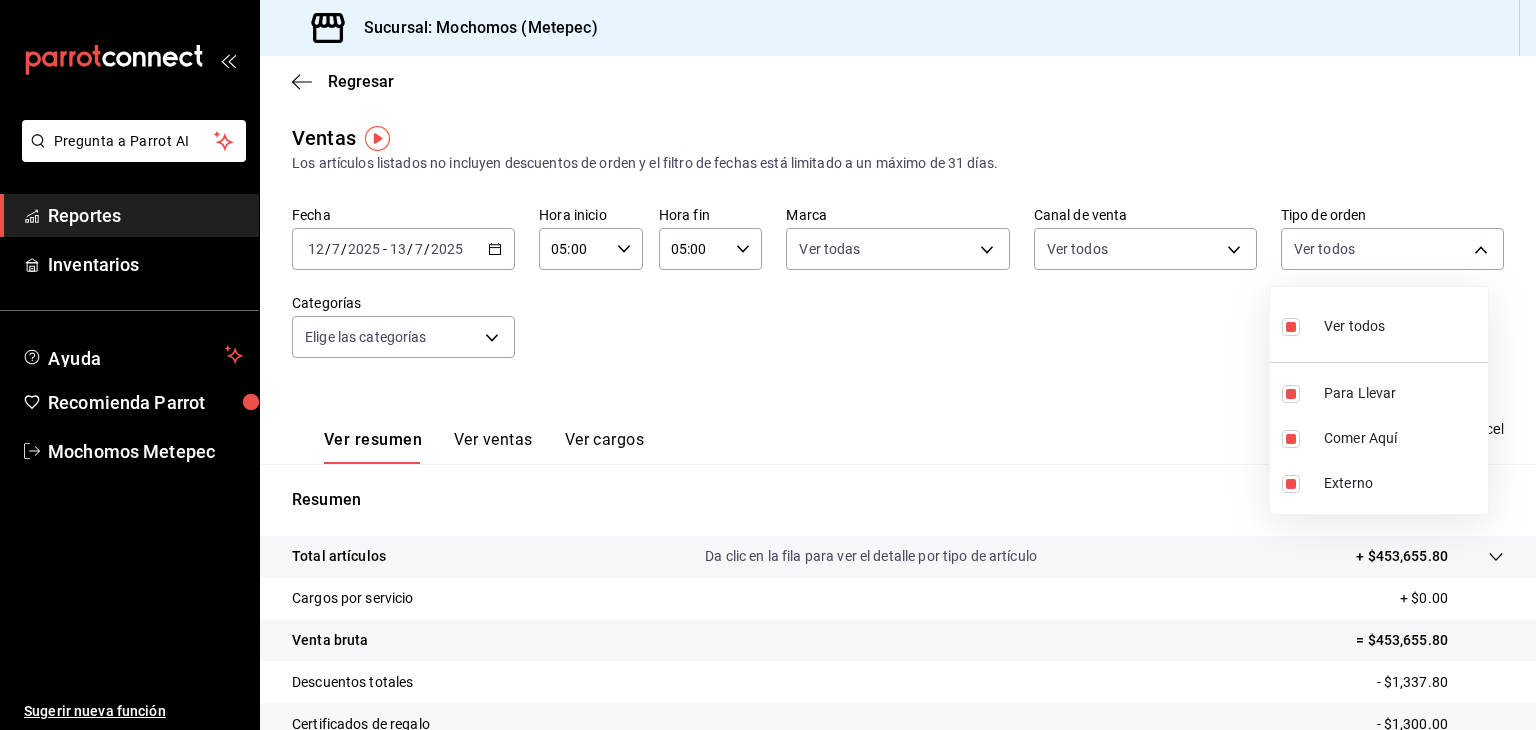 click at bounding box center [768, 365] 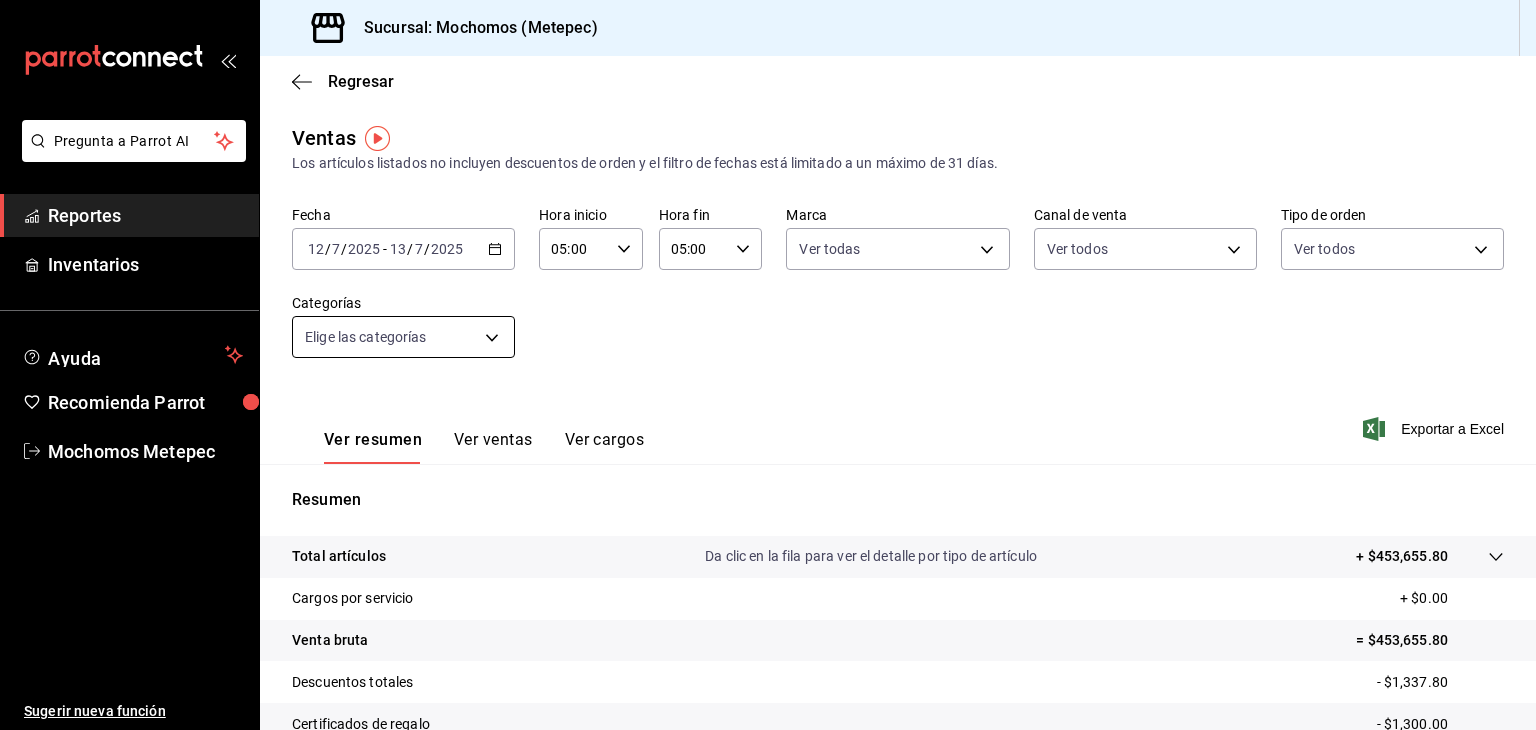 click on "Pregunta a Parrot AI Reportes   Inventarios   Ayuda Recomienda Parrot   Mochomos Metepec   Sugerir nueva función   Sucursal: Mochomos (Metepec) Regresar Ventas Los artículos listados no incluyen descuentos de orden y el filtro de fechas está limitado a un máximo de 31 días. Fecha [DATE] [DATE] - [DATE] [DATE] Hora inicio 05:00 Hora inicio Hora fin 05:00 Hora fin Marca Ver todas 2365f74e-aa6b-4392-bdf2-72765591bddf Canal de venta Ver todos PARROT,UBER_EATS,RAPPI,DIDI_FOOD,ONLINE Tipo de orden Ver todos 3a236ed8-2e24-47ca-8e59-ead494492482,da8509e8-5fca-4f62-958e-973104937870,EXTERNAL Categorías Elige las categorías Ver resumen Ver ventas Ver cargos Exportar a Excel Resumen Total artículos Da clic en la fila para ver el detalle por tipo de artículo + $453,655.80 Cargos por servicio + $0.00 Venta bruta = $453,655.80 Descuentos totales - $1,337.80 Certificados de regalo - $1,300.00 Venta total = $451,018.00 Impuestos - $62,209.38 Venta neta = $388,808.62 Pregunta a Parrot AI" at bounding box center (768, 365) 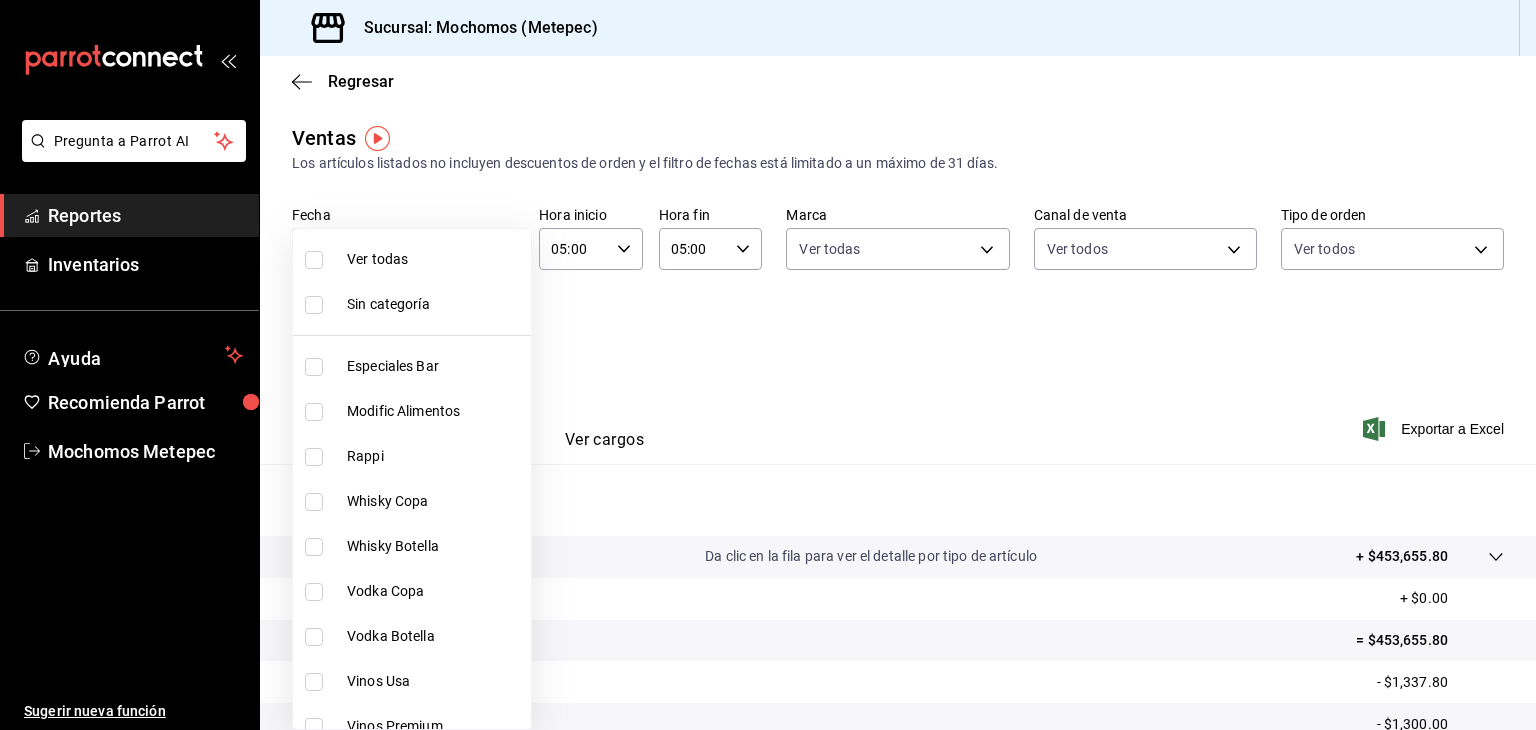 click at bounding box center [318, 260] 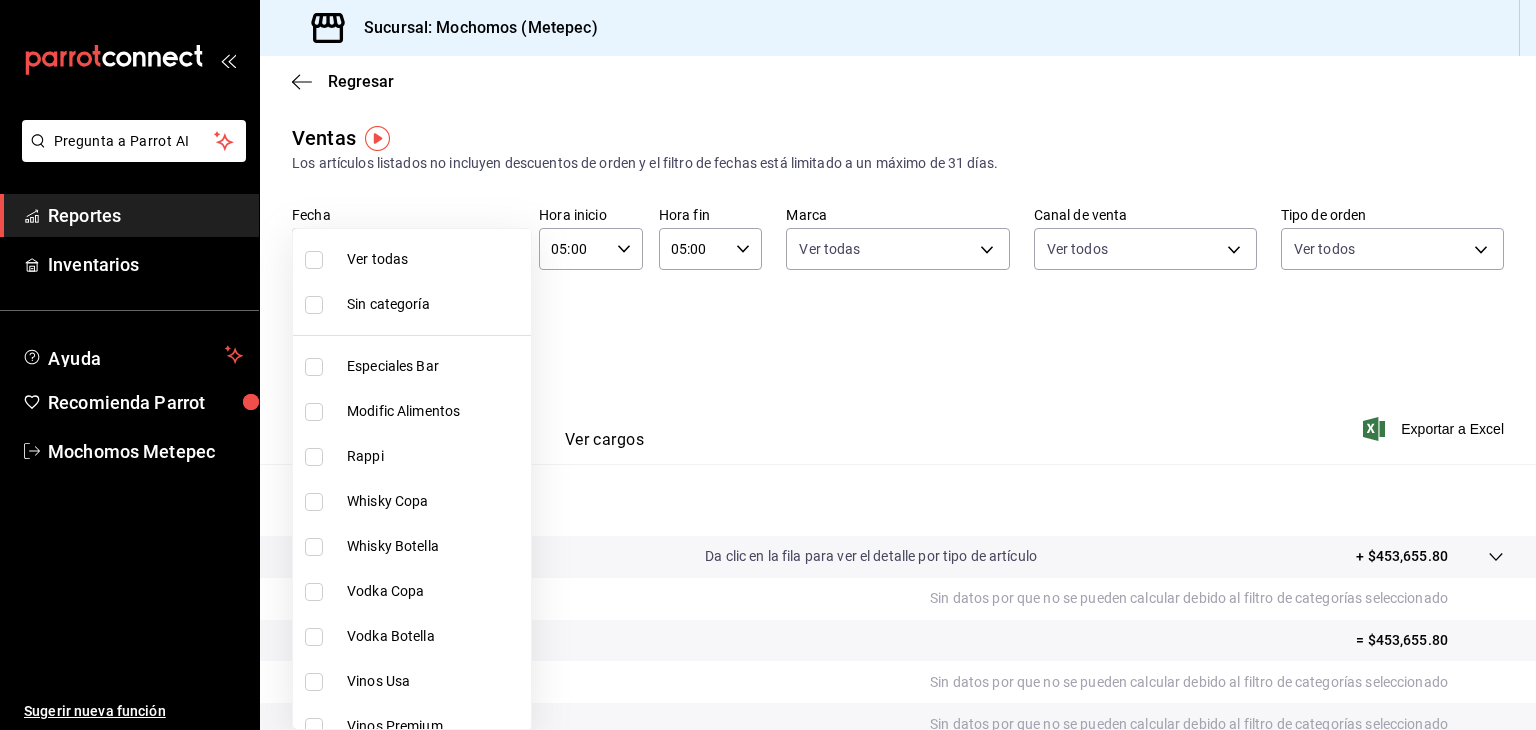 click at bounding box center (314, 260) 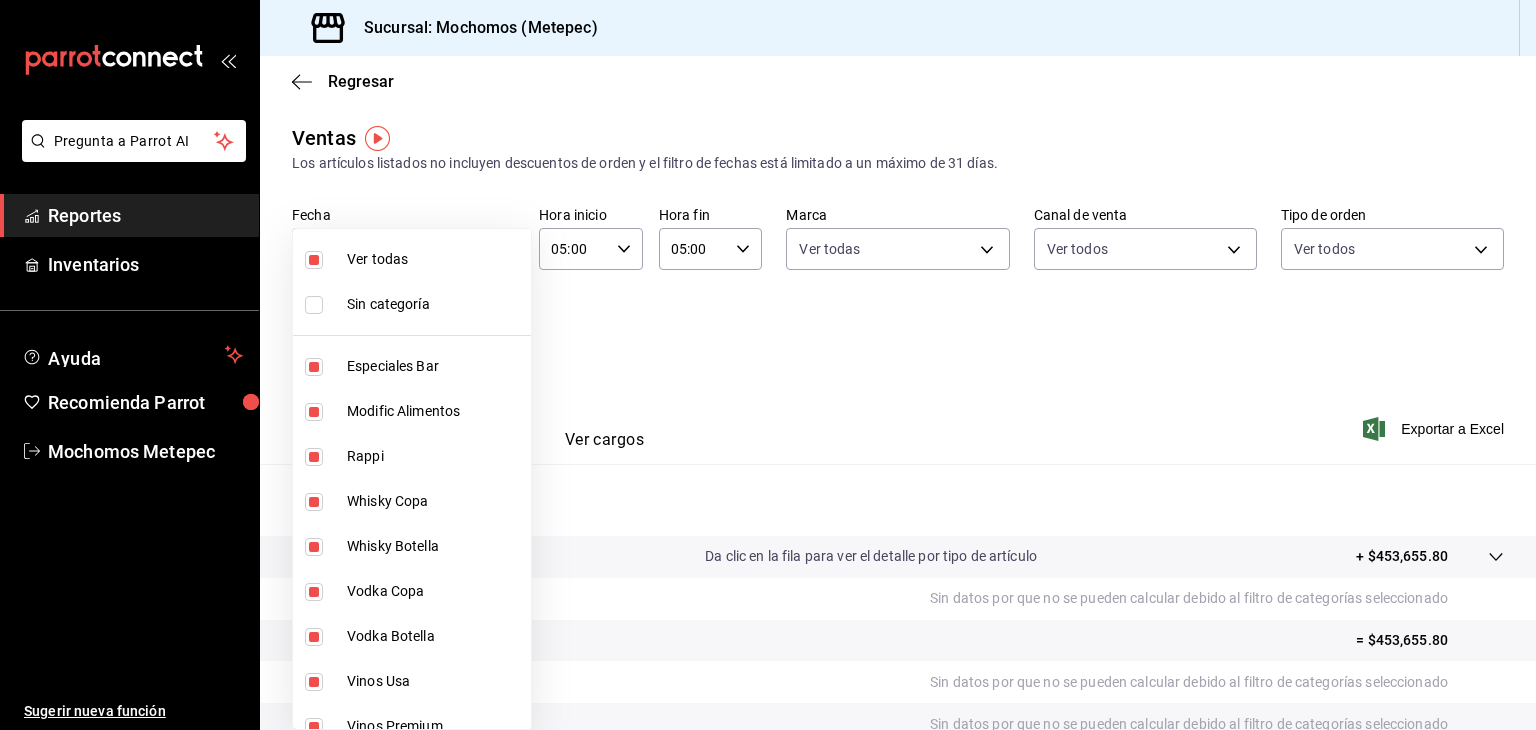 click at bounding box center (768, 365) 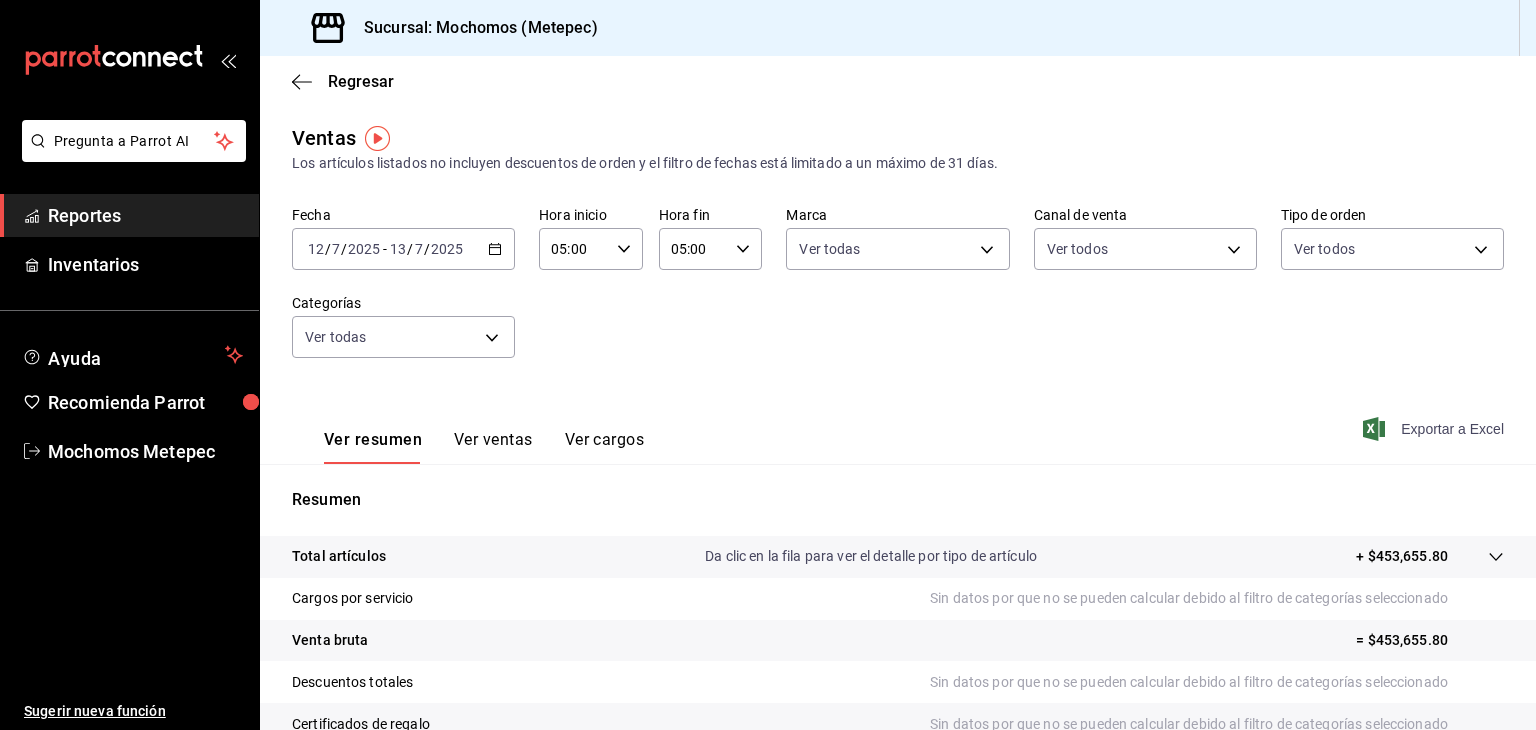 click on "Exportar a Excel" at bounding box center (1435, 429) 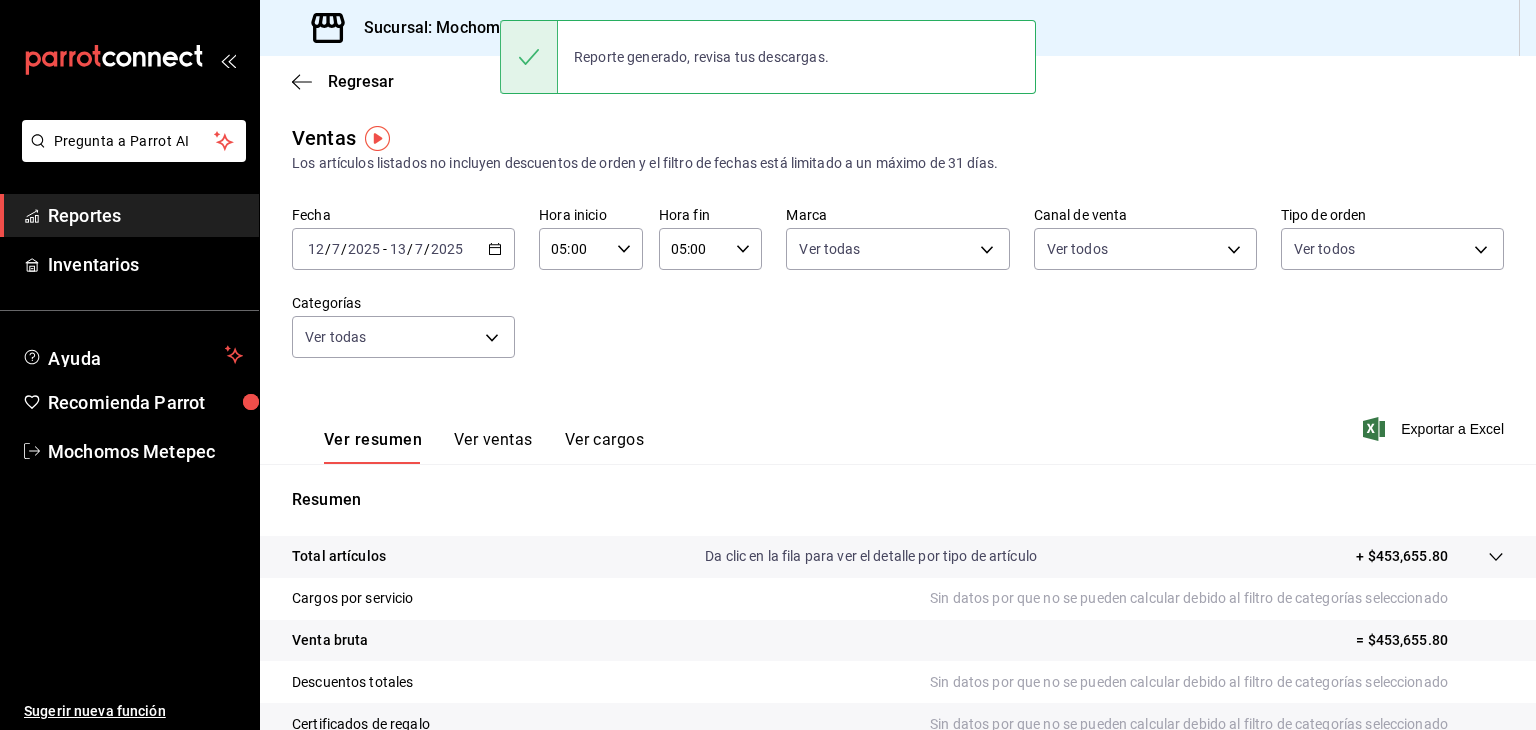 click on "[DATE] [DATE] - [DATE] [DATE]" at bounding box center (403, 249) 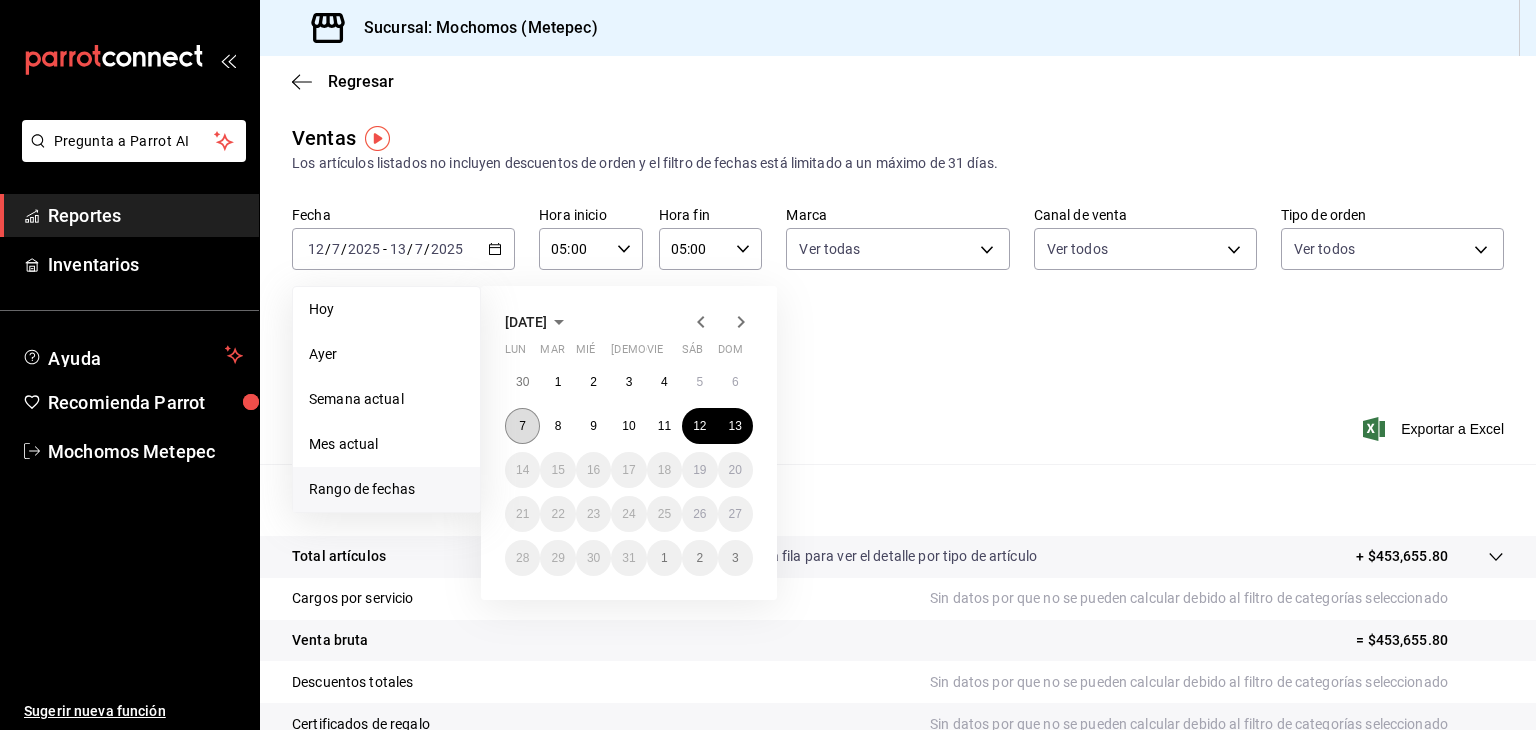 click on "7" at bounding box center (522, 426) 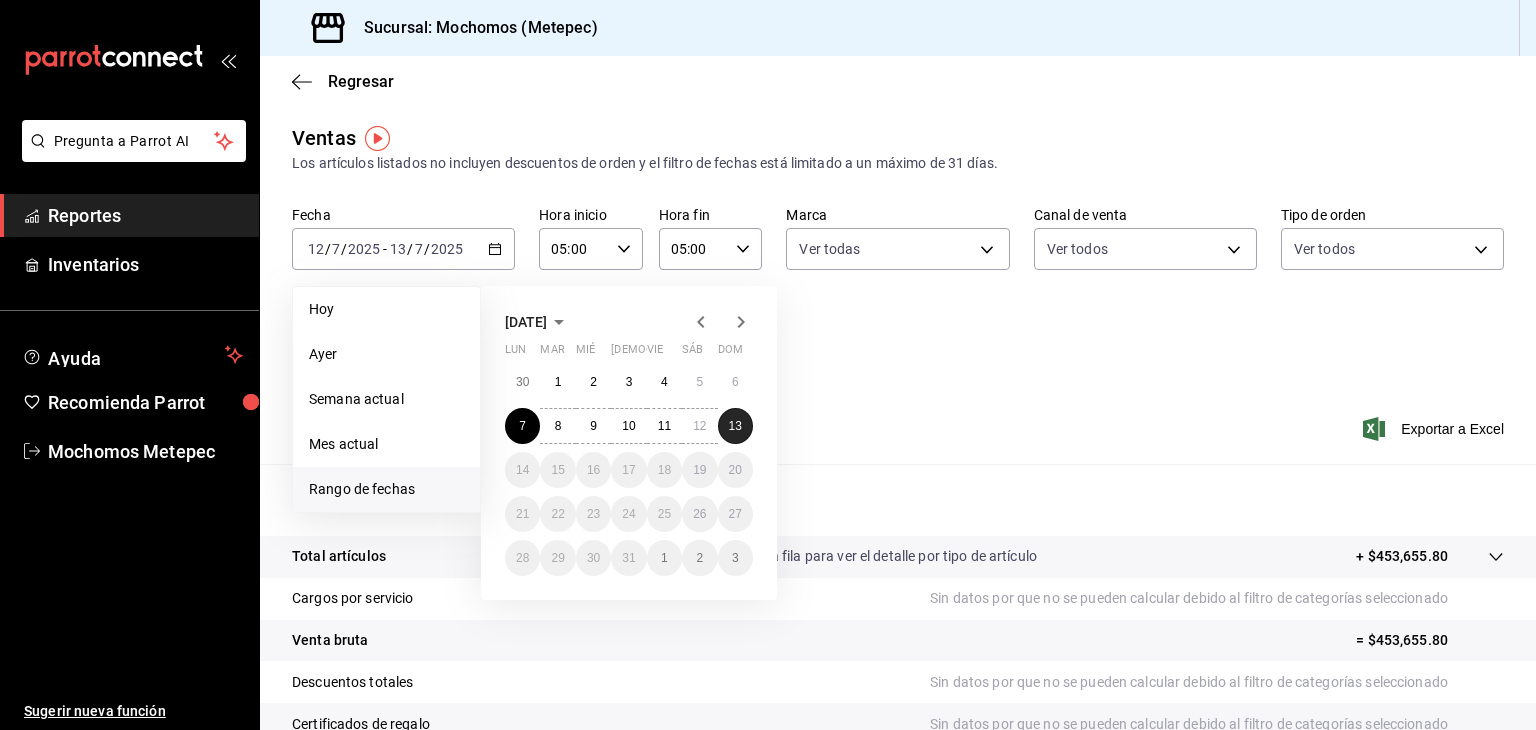 click on "13" at bounding box center [735, 426] 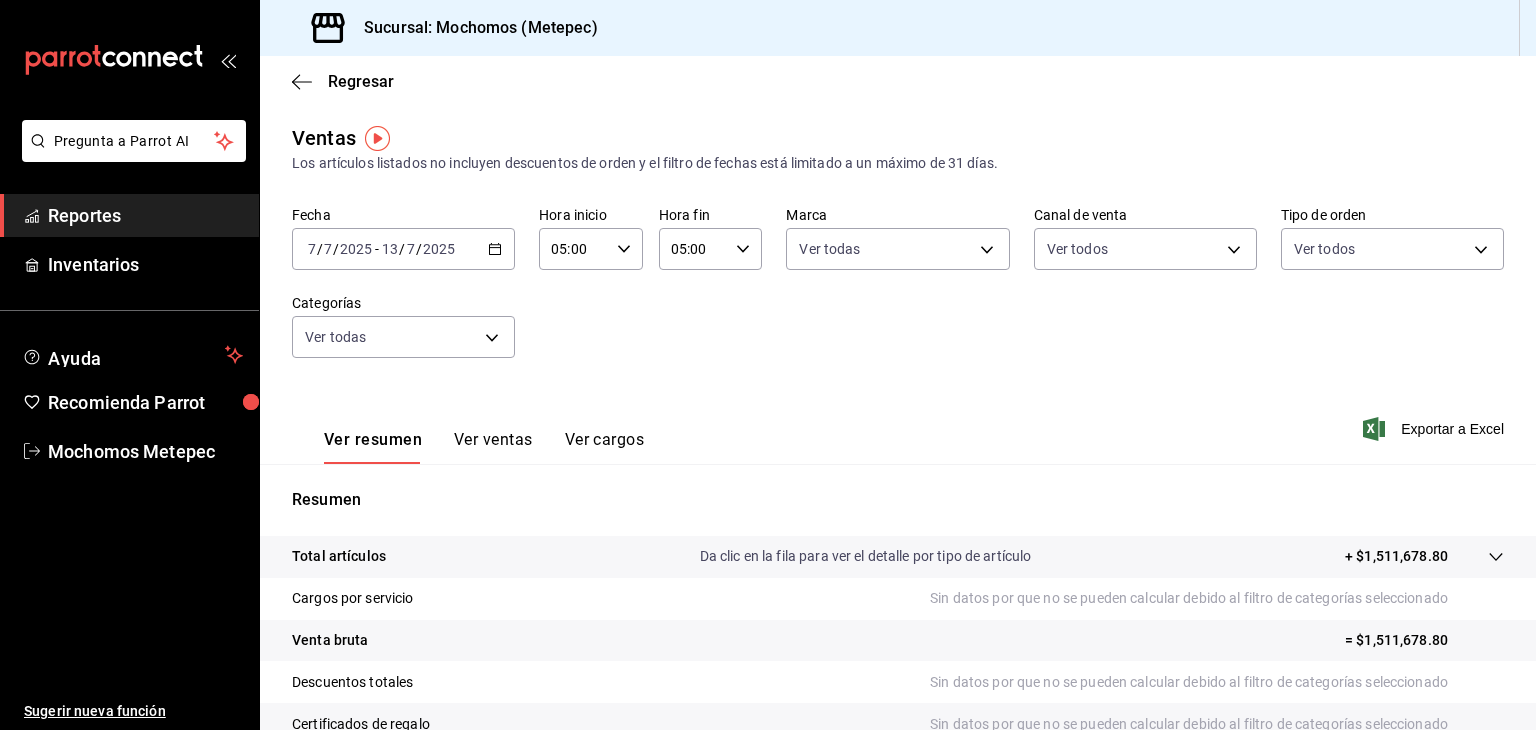 click on "Resumen Total artículos Da clic en la fila para ver el detalle por tipo de artículo + $1,511,678.80 Cargos por servicio  Sin datos por que no se pueden calcular debido al filtro de categorías seleccionado Venta bruta = $1,511,678.80 Descuentos totales  Sin datos por que no se pueden calcular debido al filtro de categorías seleccionado Certificados de regalo  Sin datos por que no se pueden calcular debido al filtro de categorías seleccionado Venta total = $1,511,678.80 Impuestos - $205,661.93 Venta neta = $1,306,016.87" at bounding box center [898, 679] 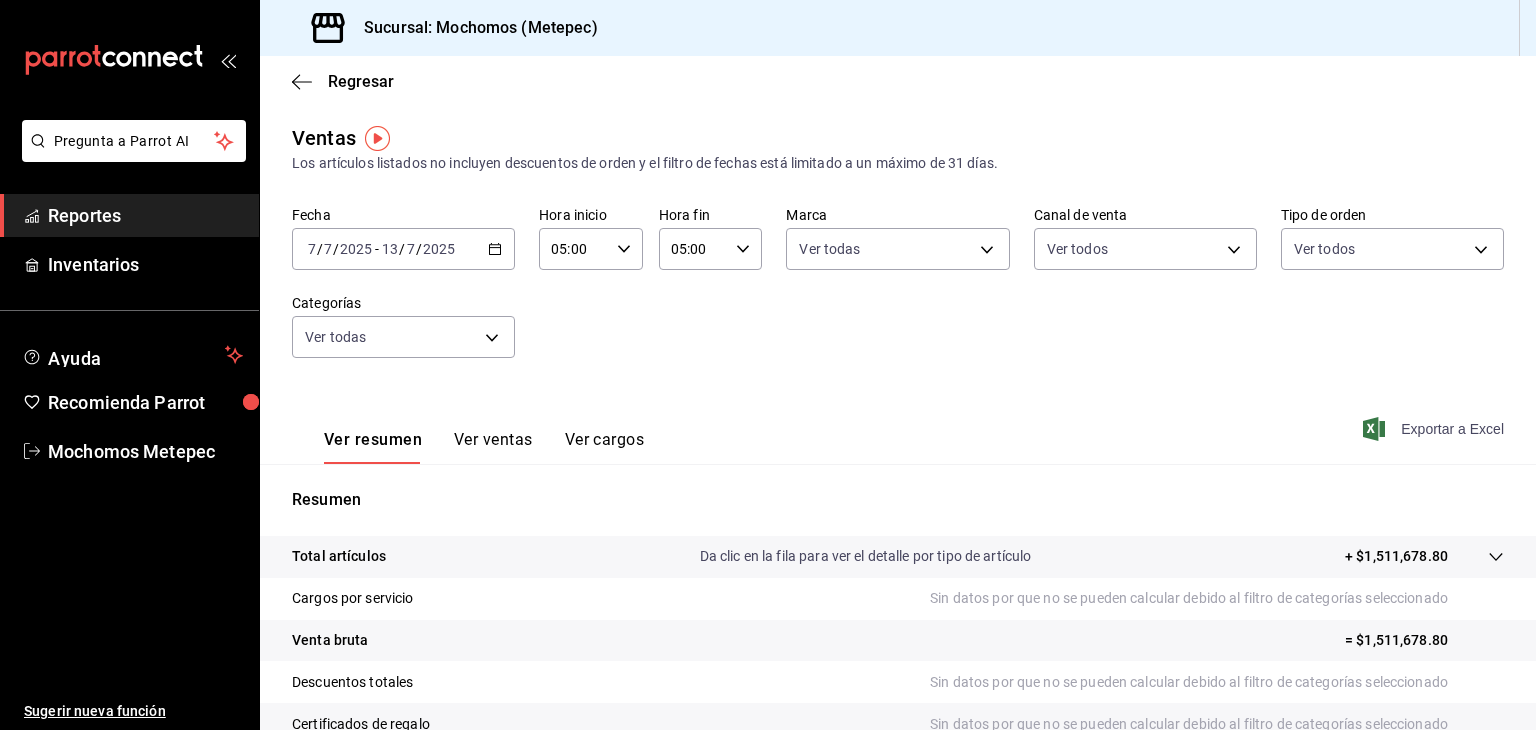 click on "Exportar a Excel" at bounding box center (1435, 429) 